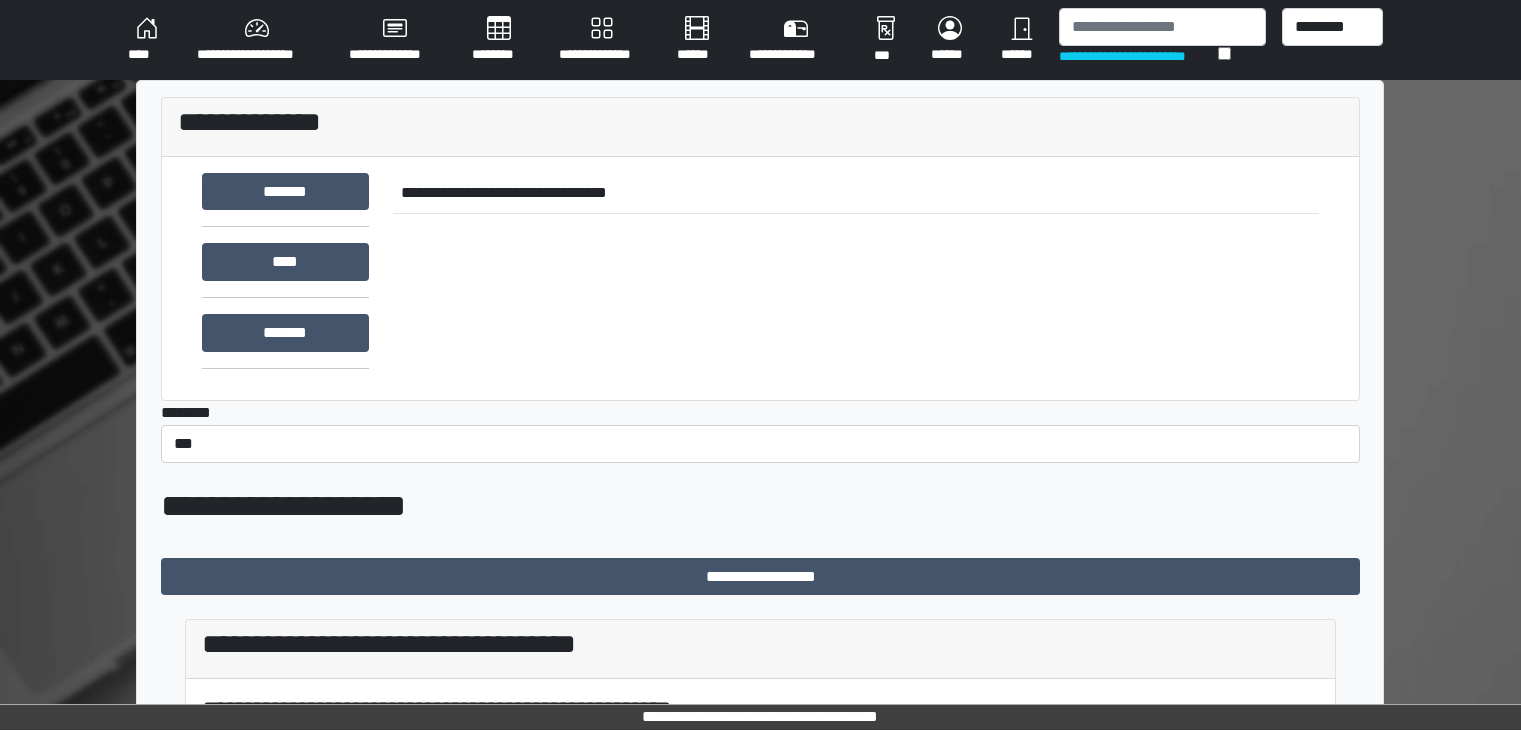 scroll, scrollTop: 0, scrollLeft: 0, axis: both 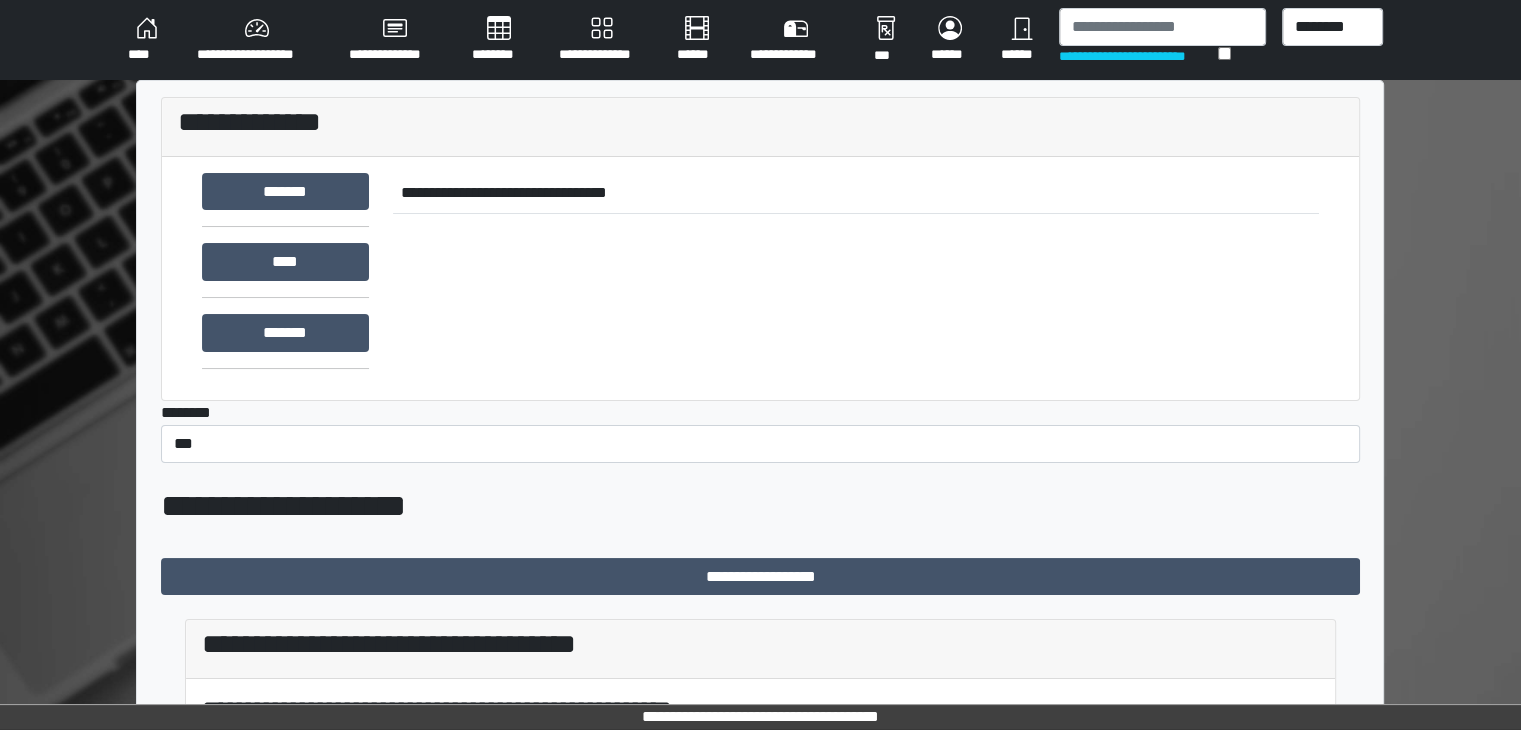 click on "**********" at bounding box center (257, 40) 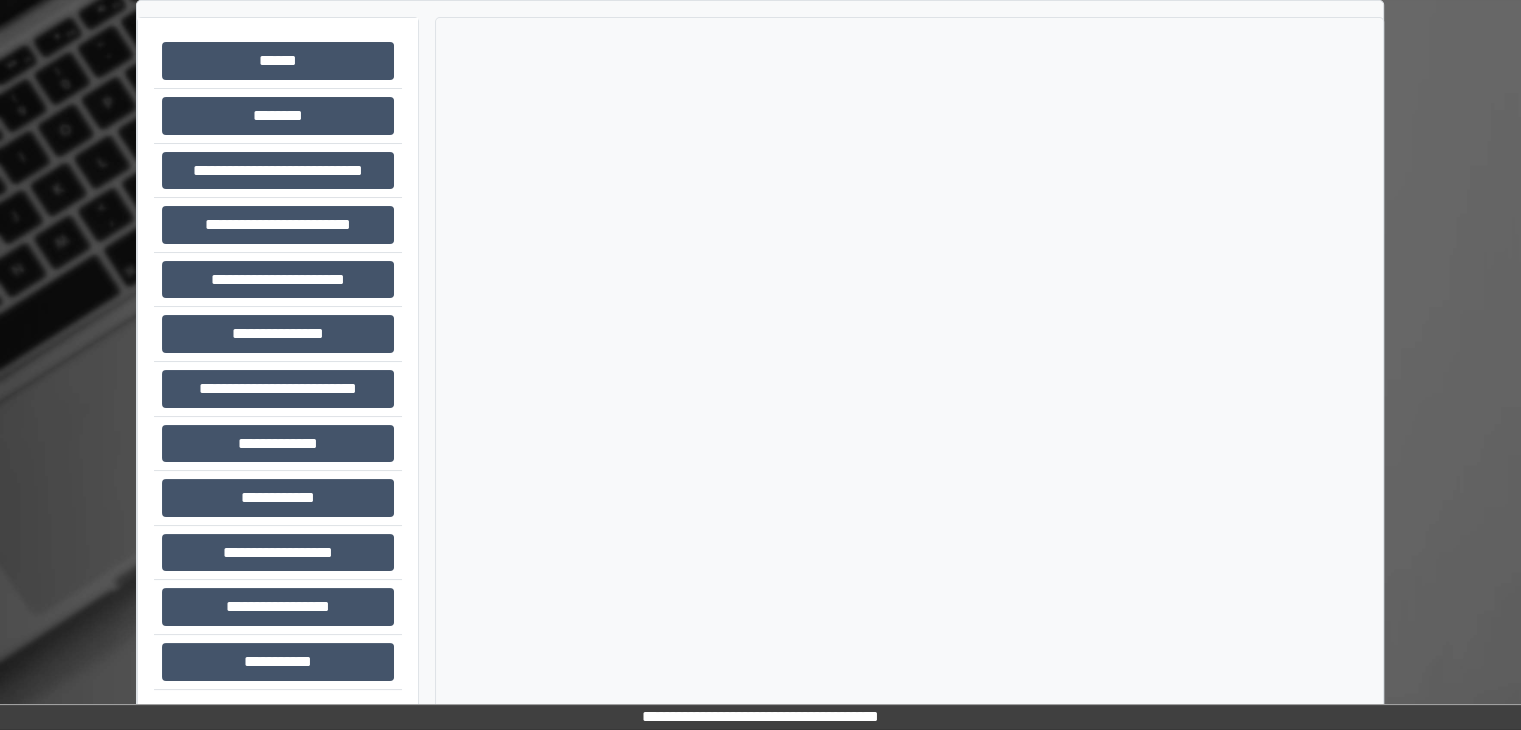 scroll, scrollTop: 87, scrollLeft: 0, axis: vertical 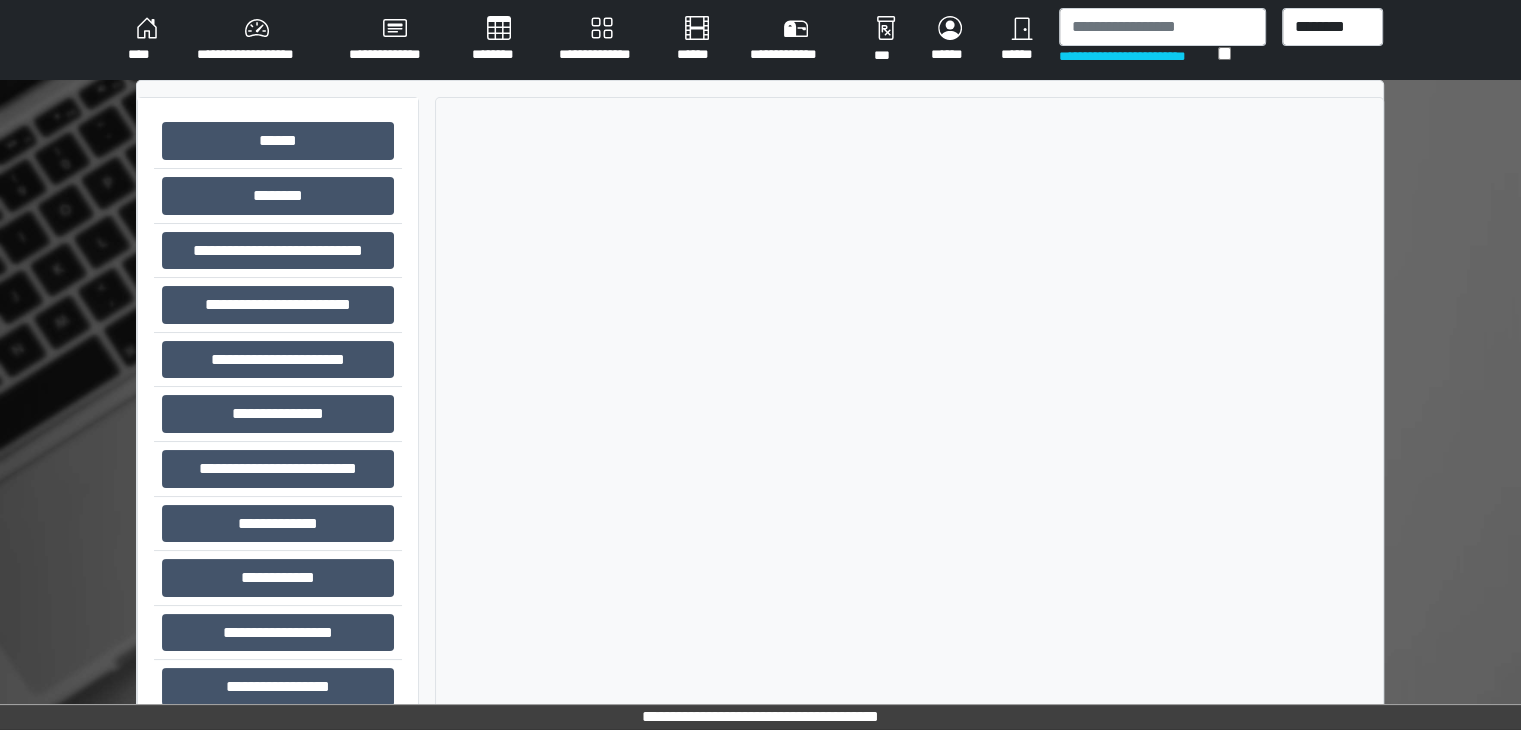 click on "****" at bounding box center [146, 40] 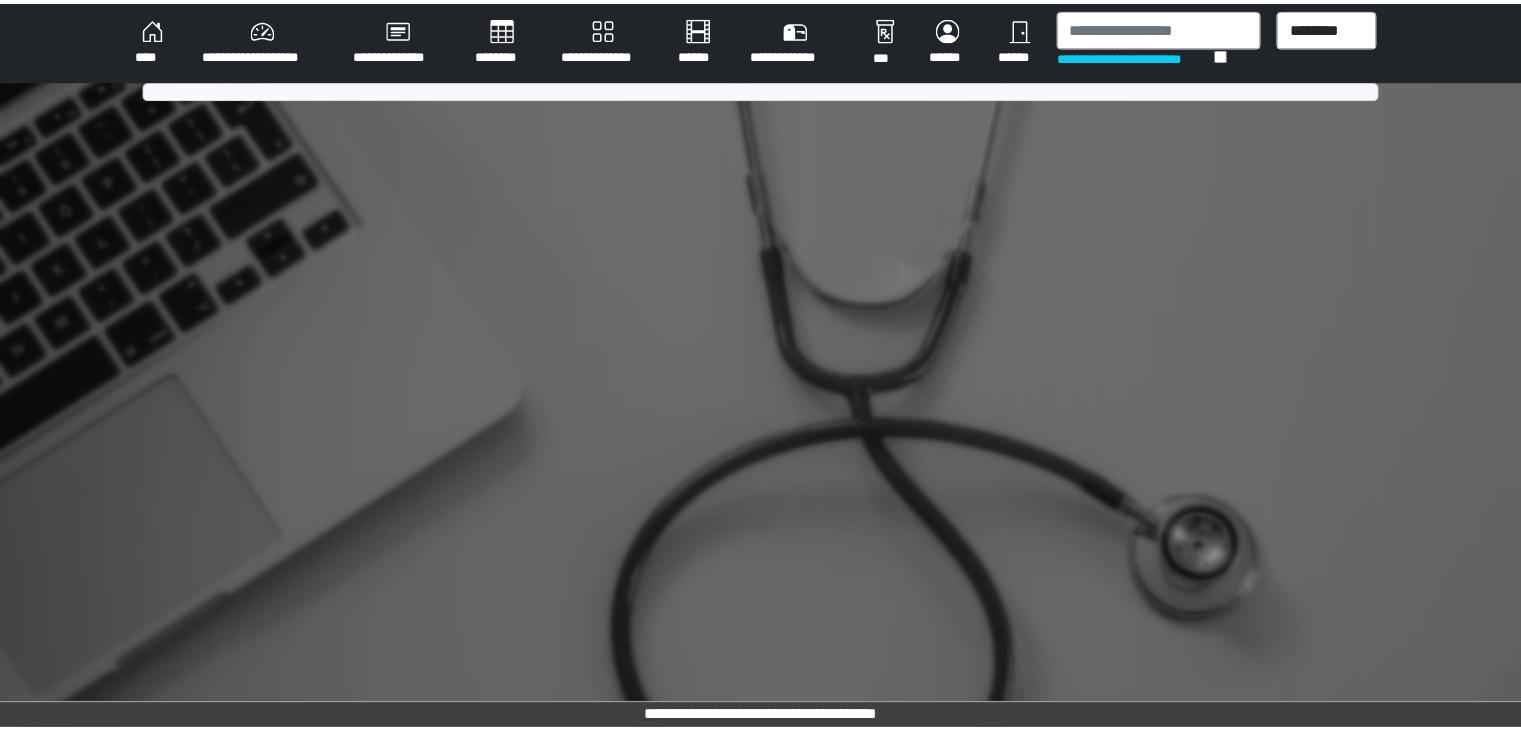 scroll, scrollTop: 0, scrollLeft: 0, axis: both 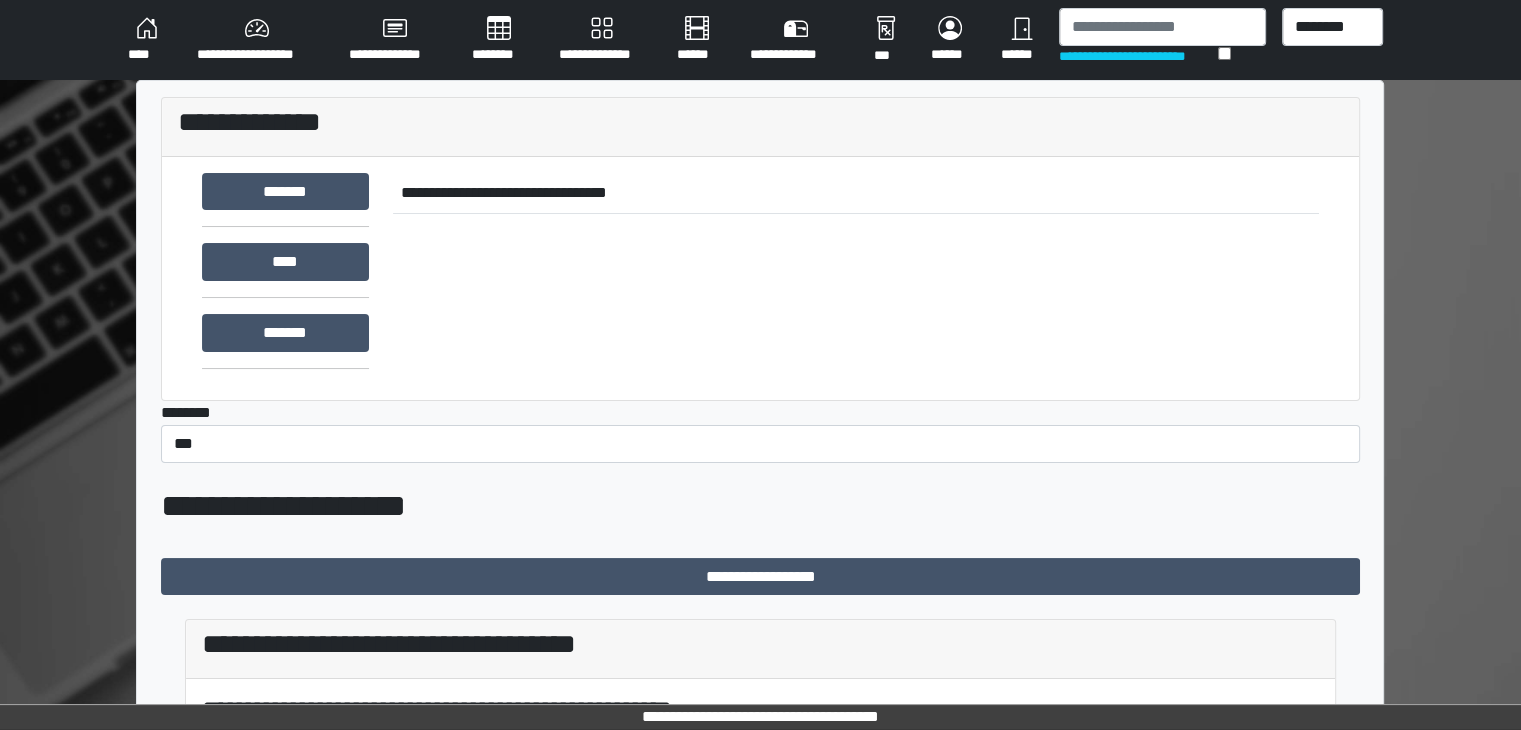click on "********" at bounding box center [499, 40] 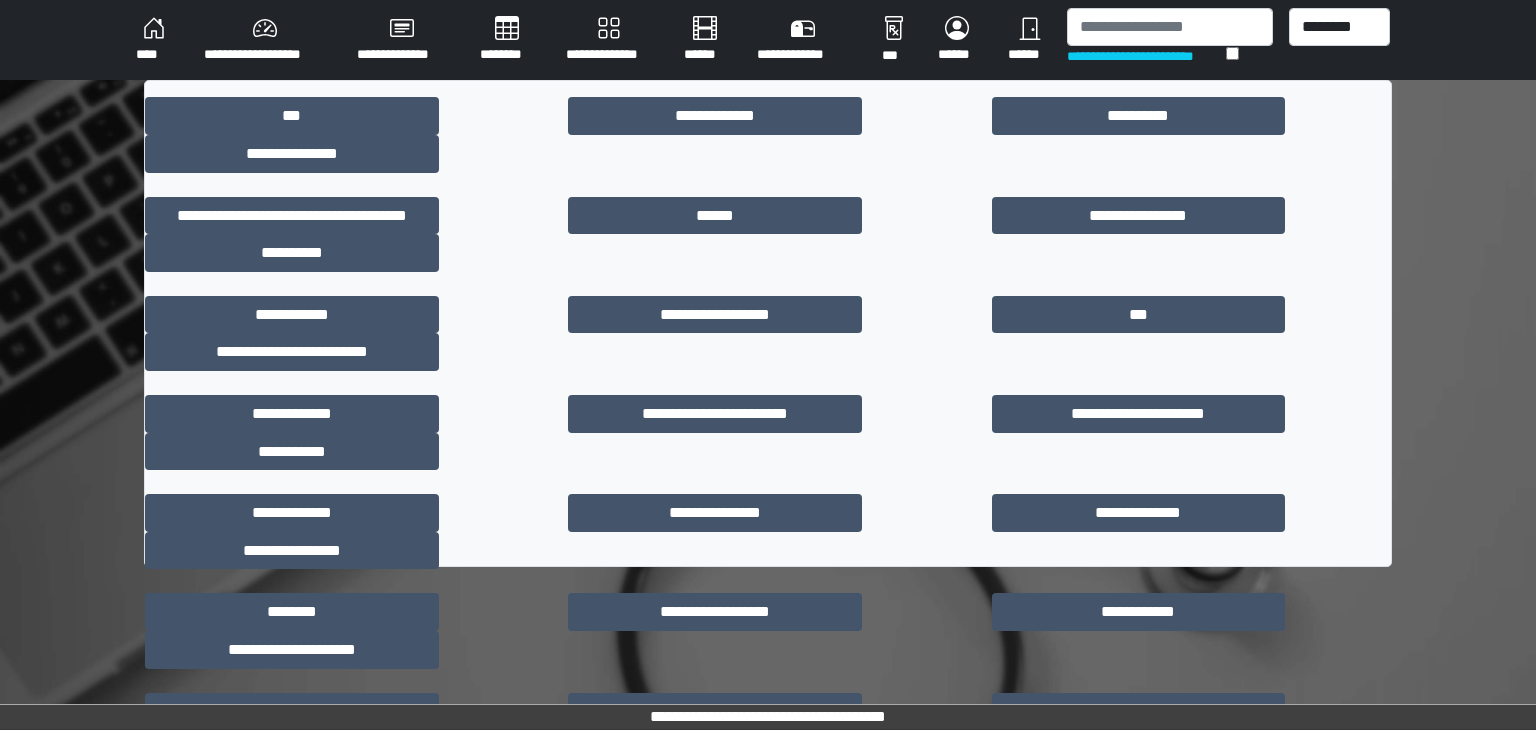 click on "****" at bounding box center [154, 40] 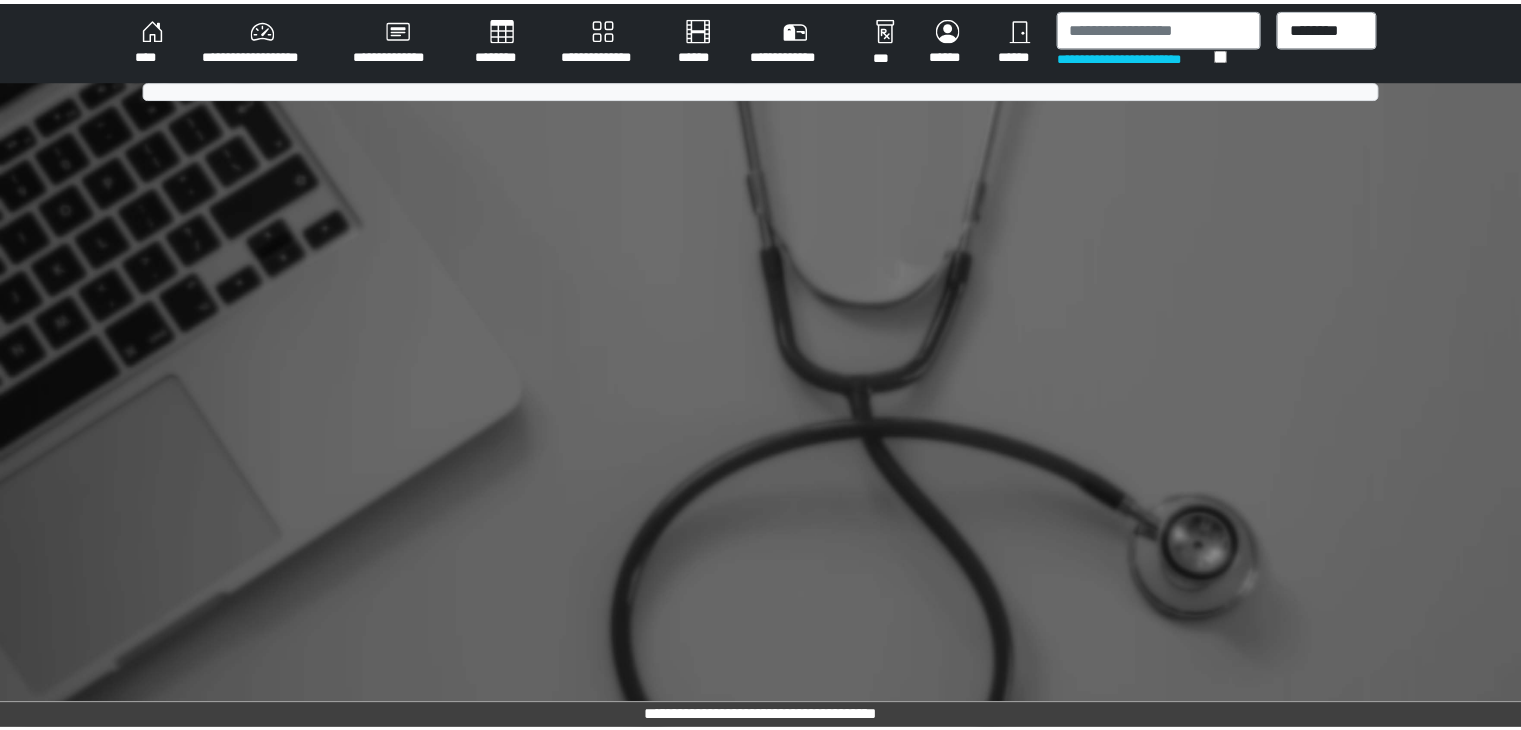 scroll, scrollTop: 0, scrollLeft: 0, axis: both 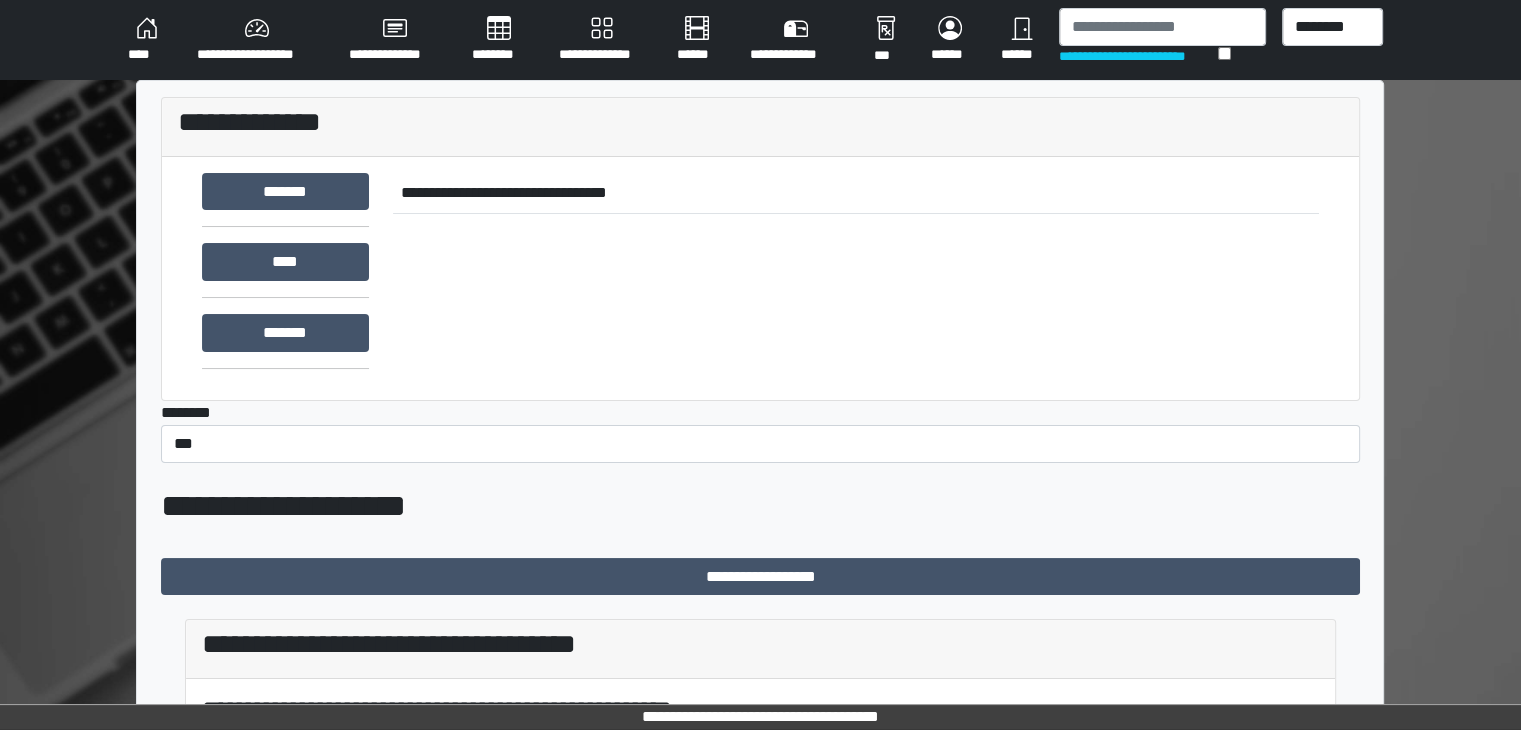 click on "**********" at bounding box center [257, 40] 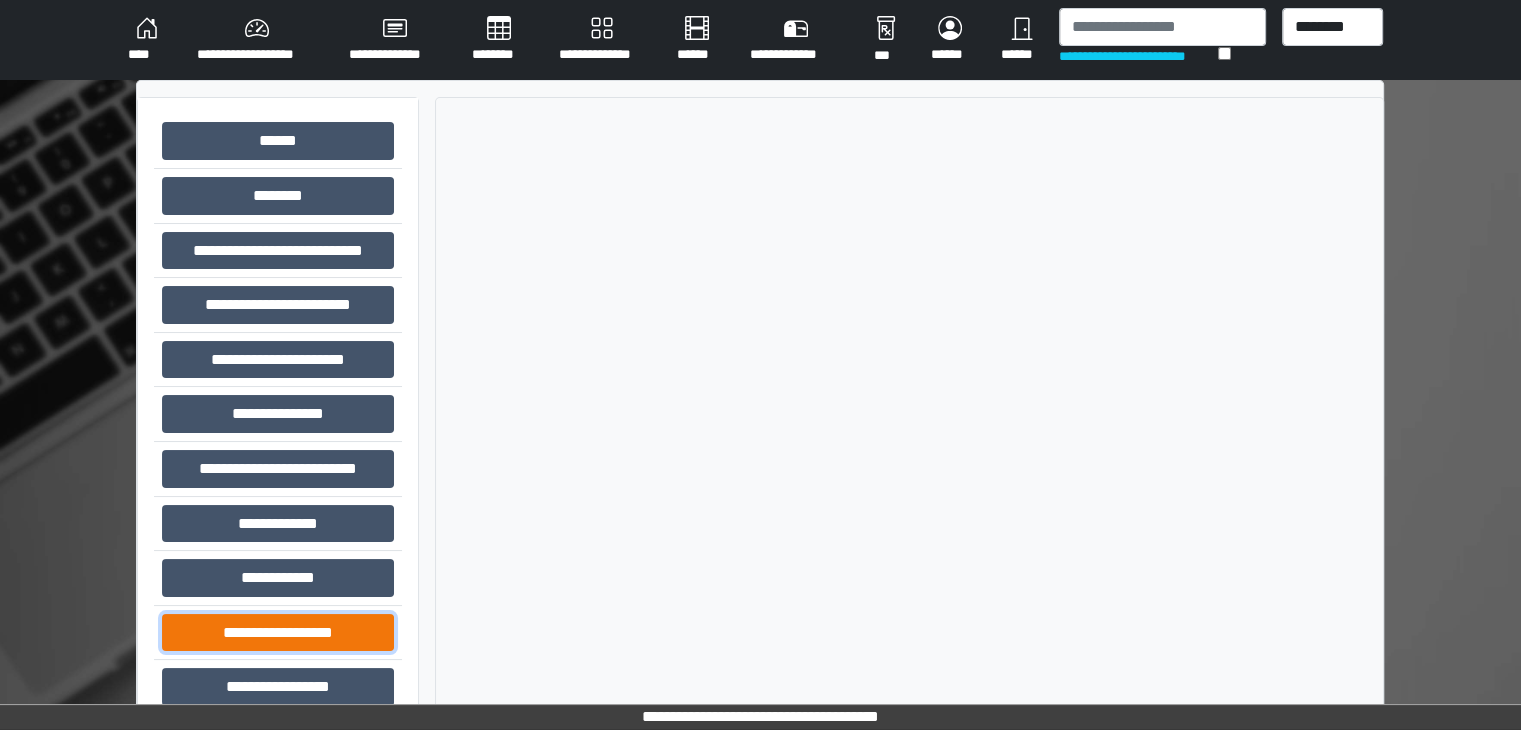 click on "**********" at bounding box center (278, 633) 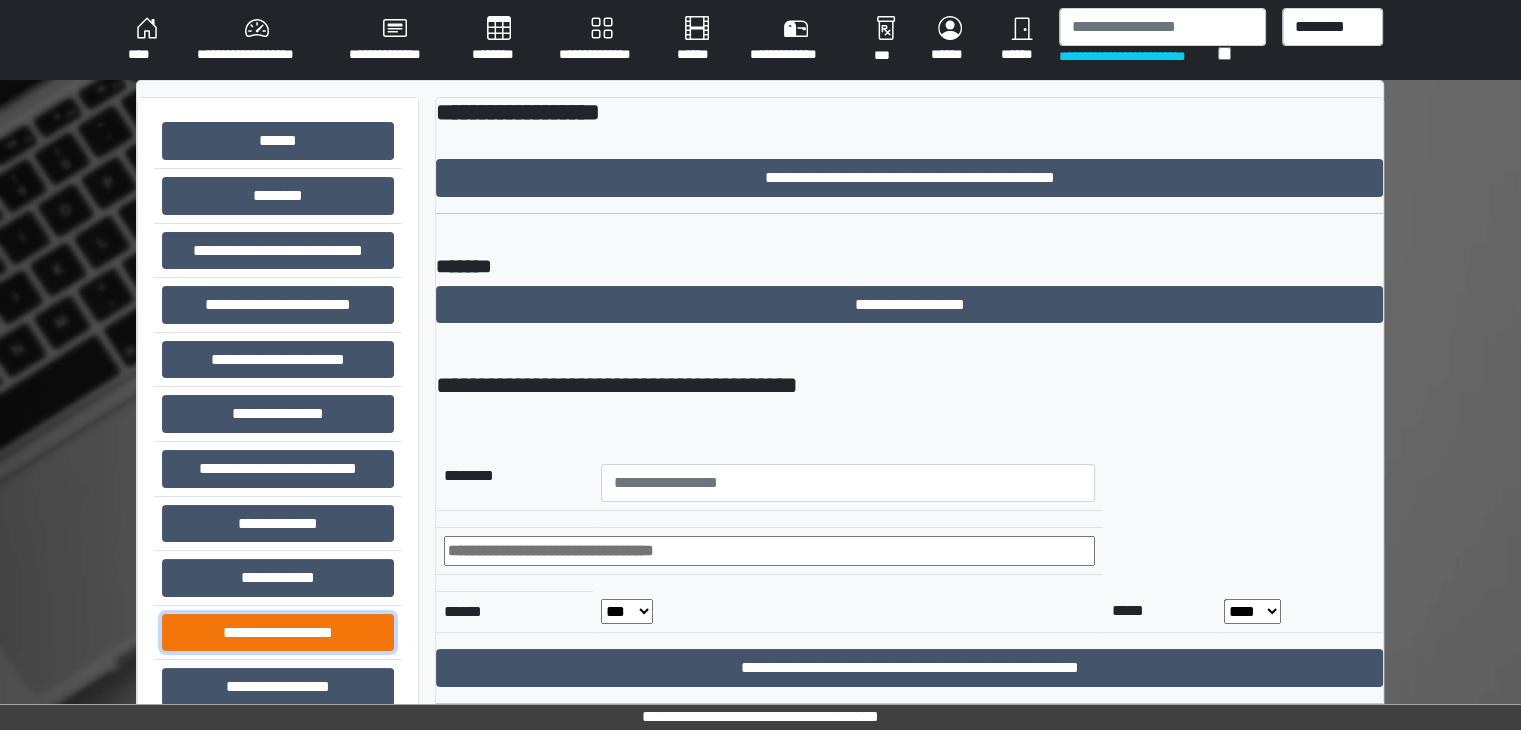 click on "**********" at bounding box center (278, 633) 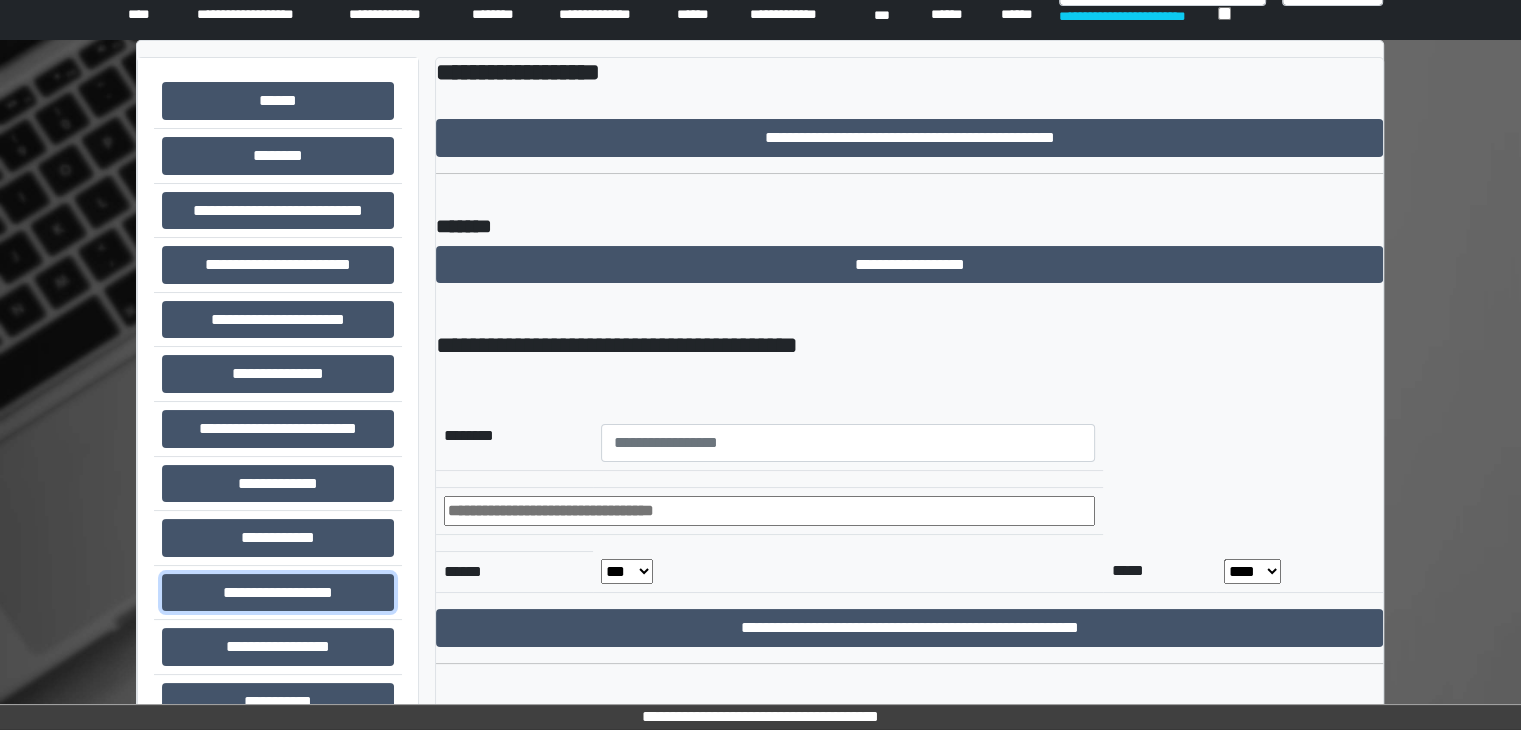 scroll, scrollTop: 171, scrollLeft: 0, axis: vertical 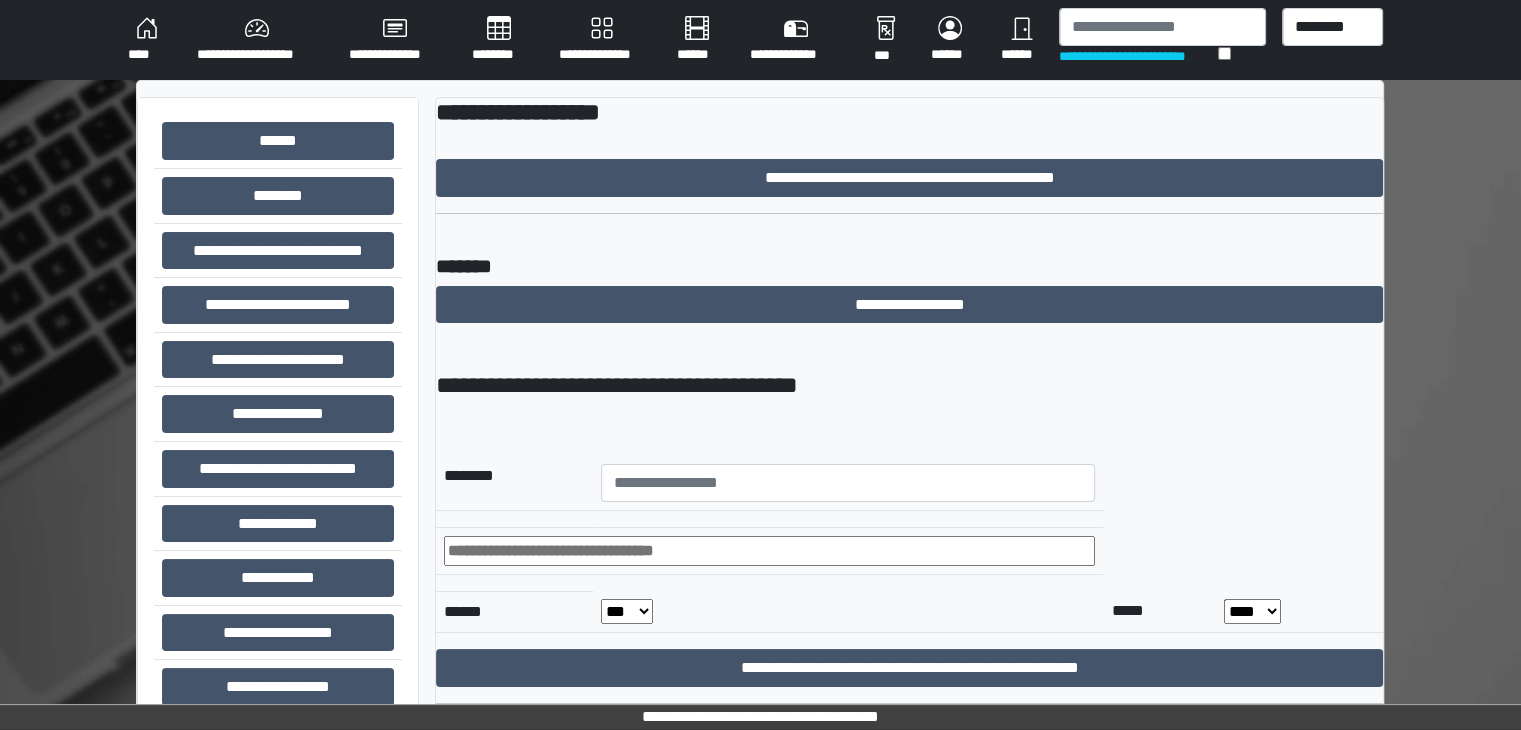 click on "****" at bounding box center [146, 40] 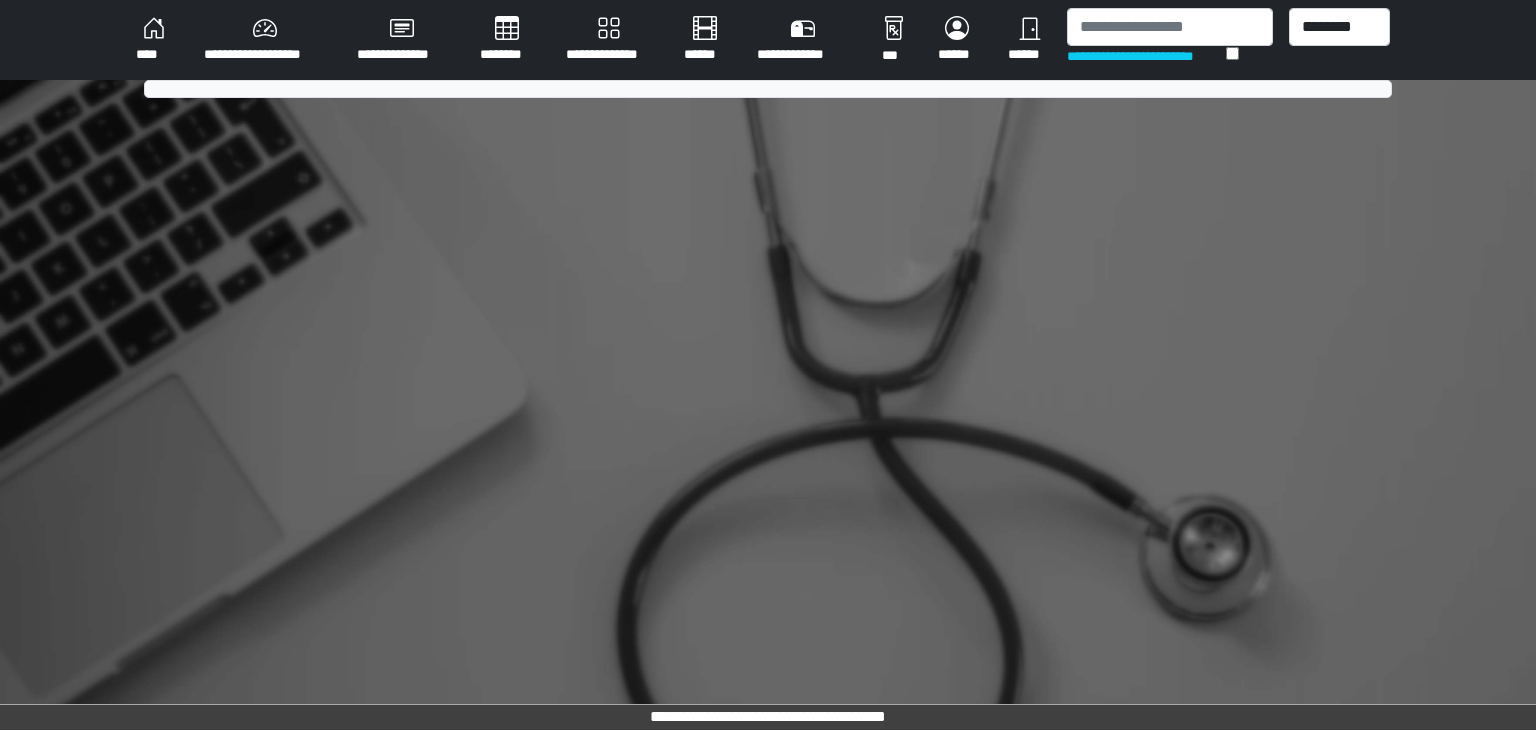 scroll, scrollTop: 0, scrollLeft: 0, axis: both 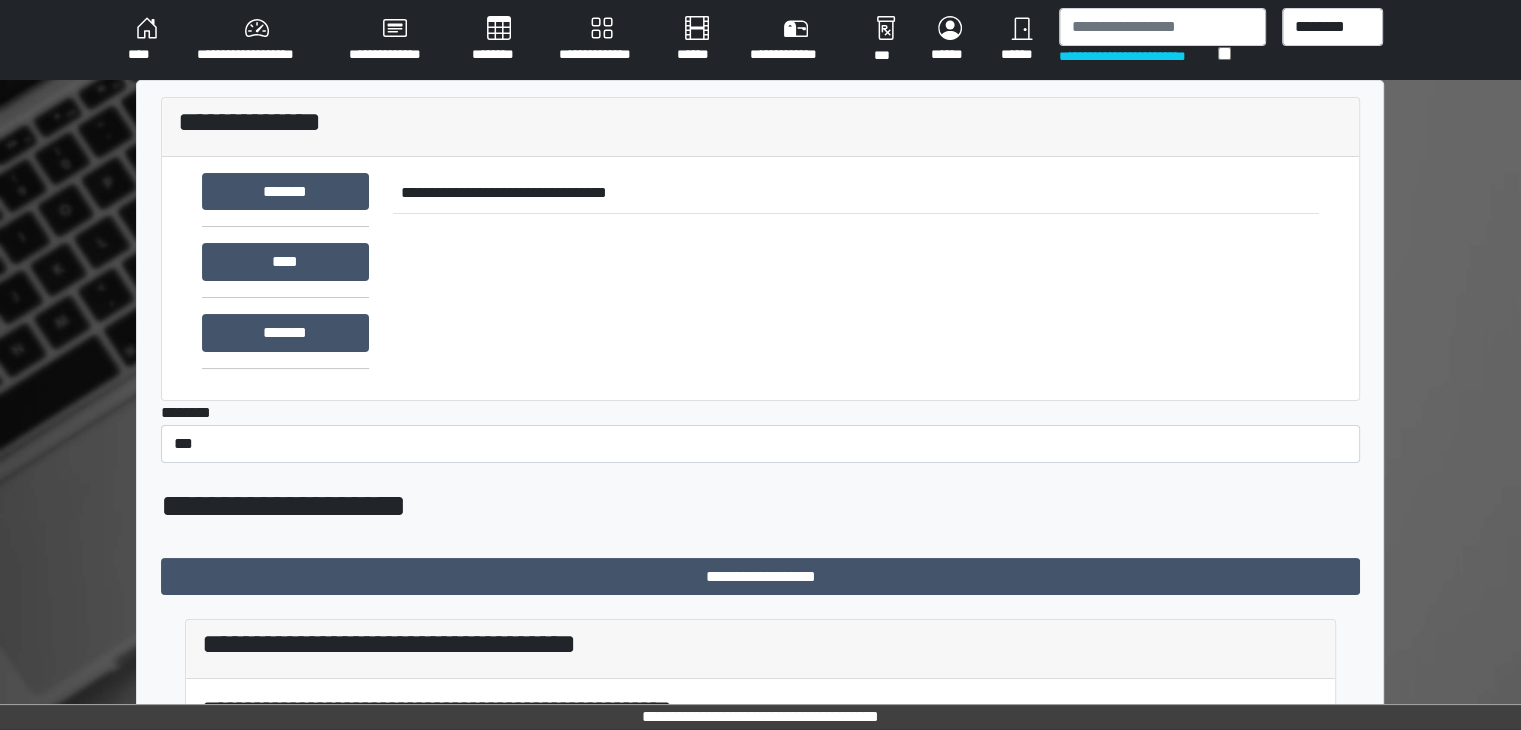 click on "**********" at bounding box center (257, 40) 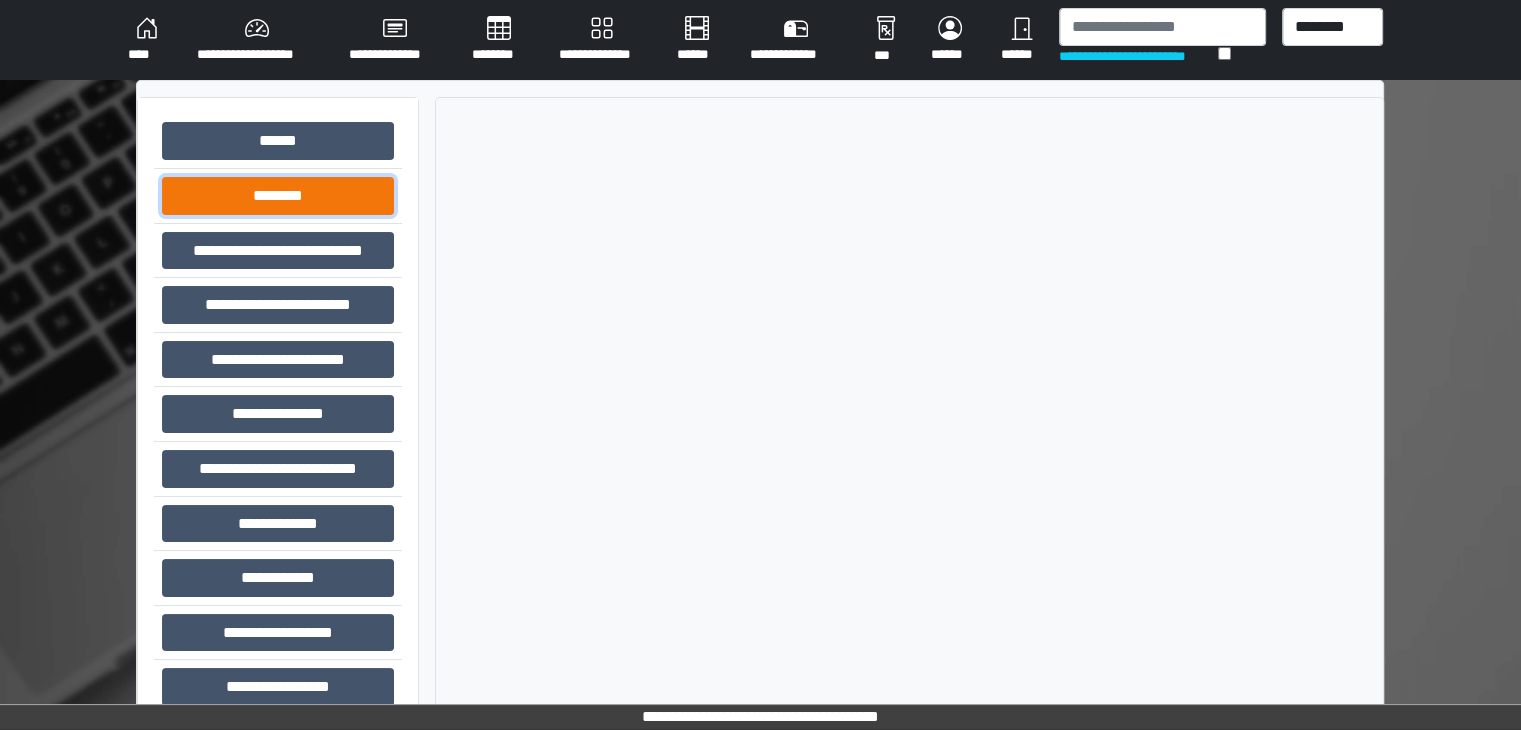 click on "********" at bounding box center [278, 196] 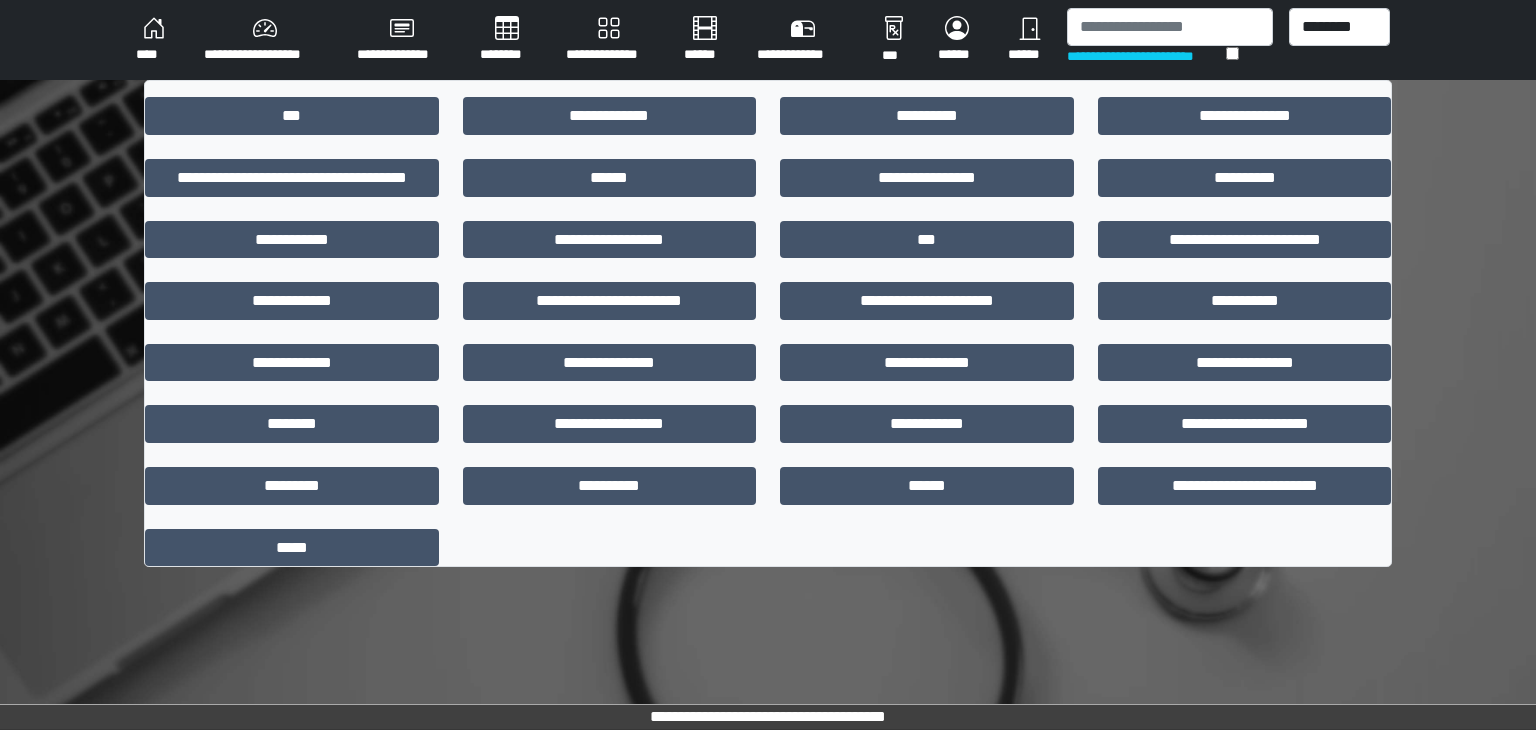 click on "****" at bounding box center (154, 40) 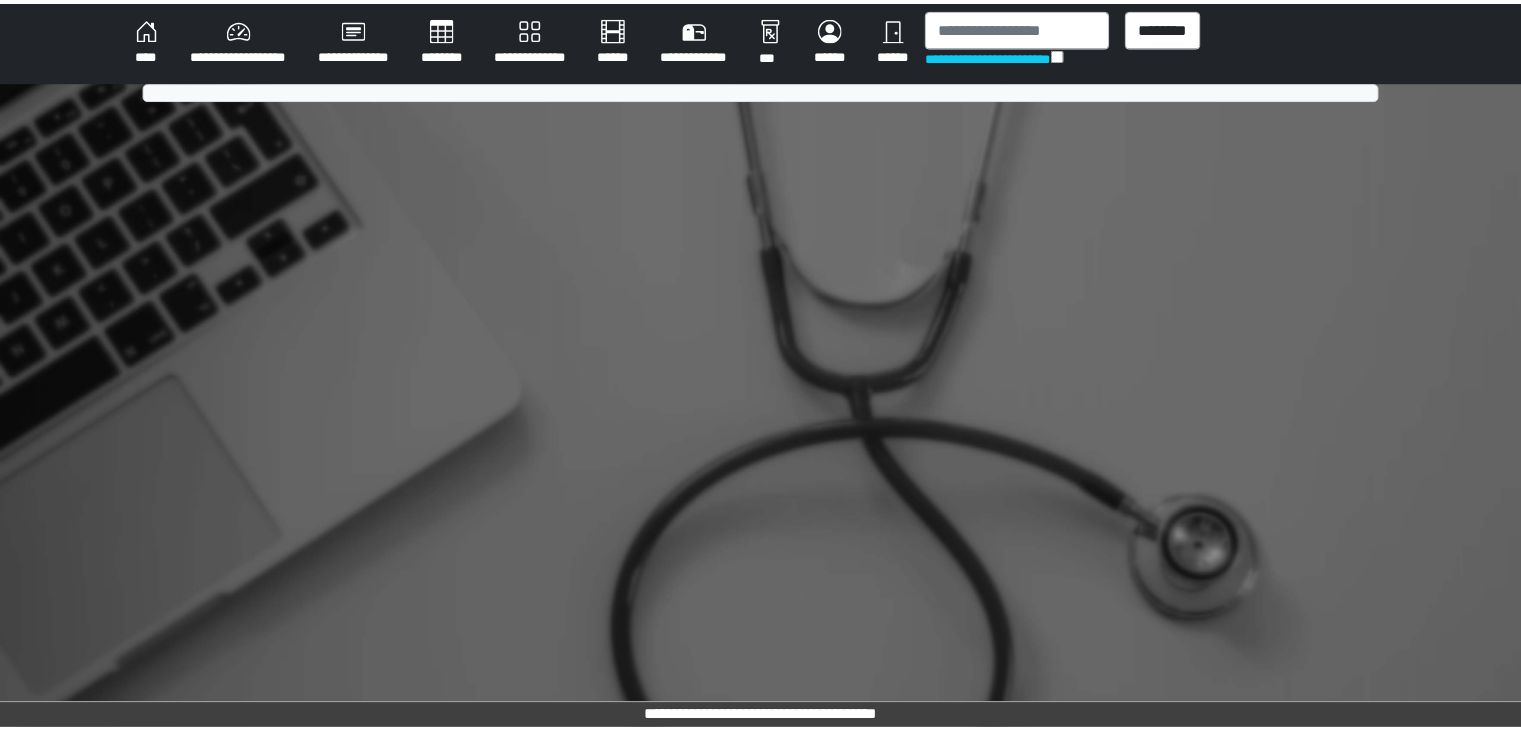 scroll, scrollTop: 0, scrollLeft: 0, axis: both 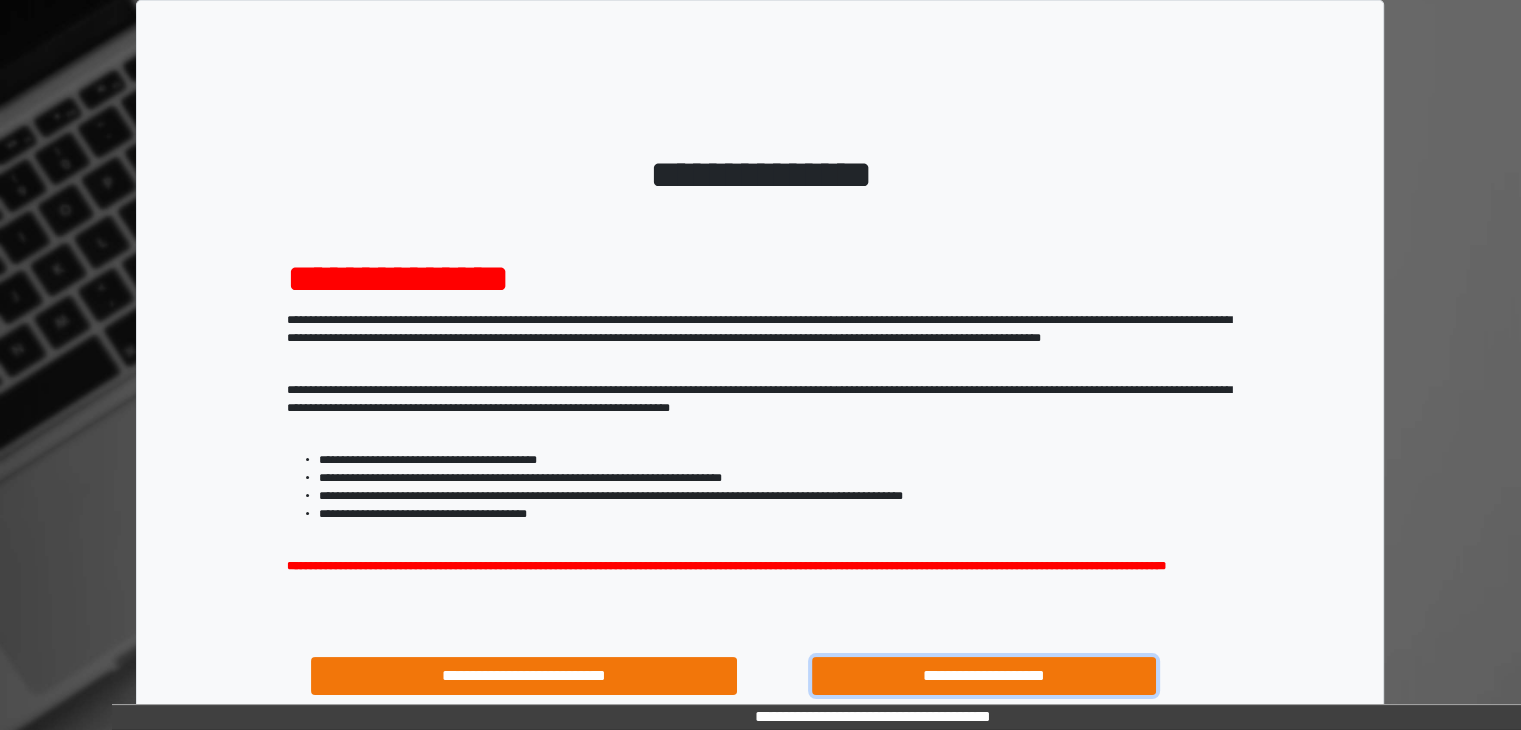 click on "**********" at bounding box center [984, 676] 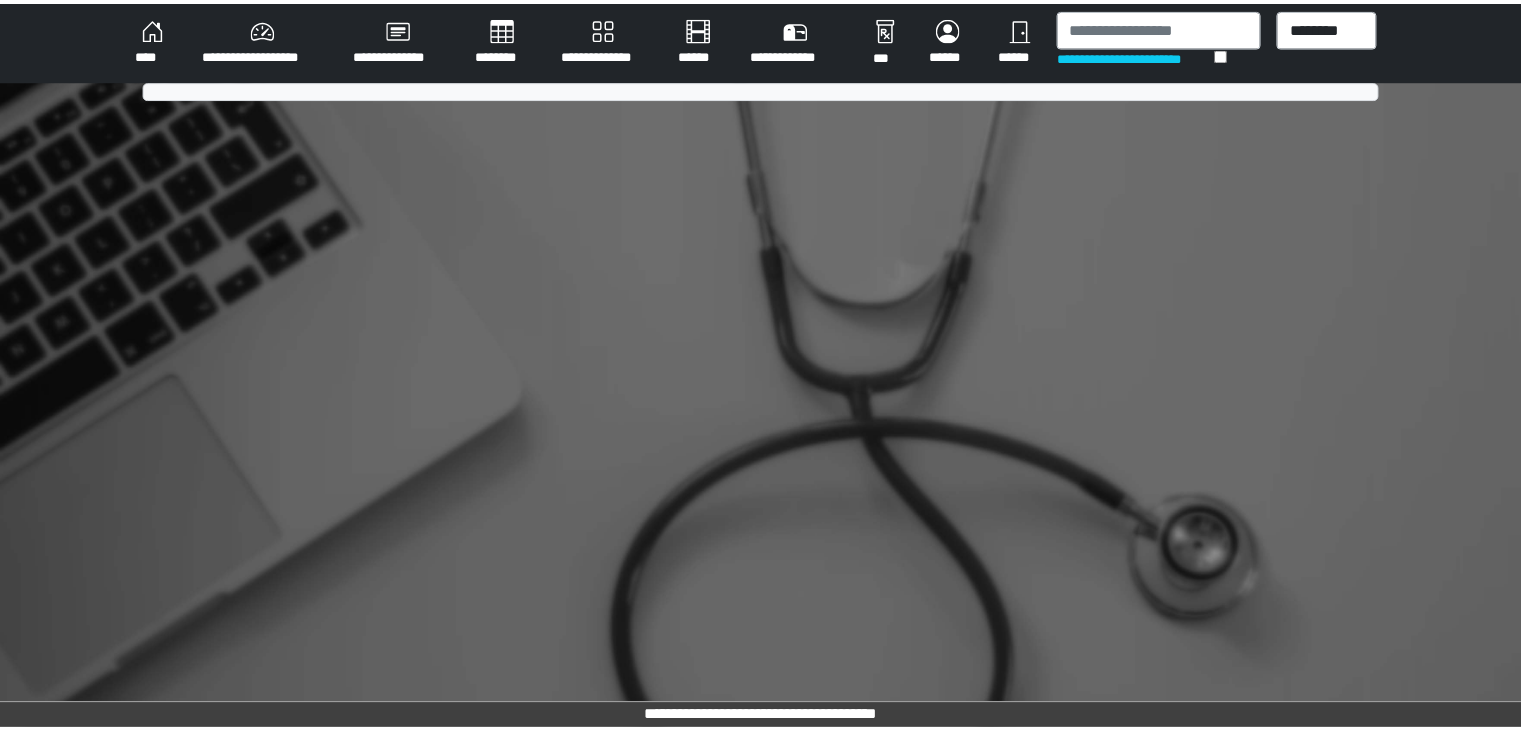 scroll, scrollTop: 0, scrollLeft: 0, axis: both 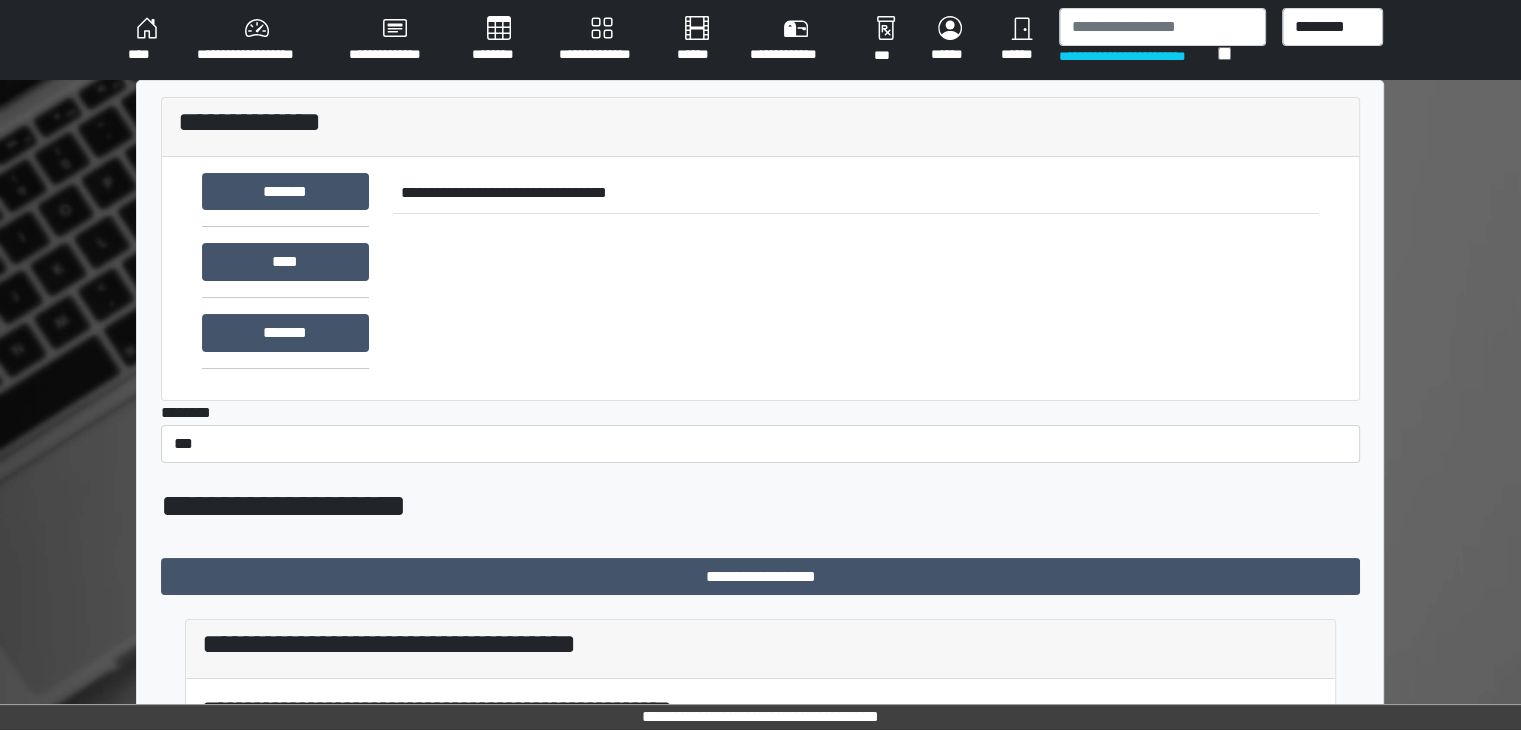 click on "****" at bounding box center (146, 40) 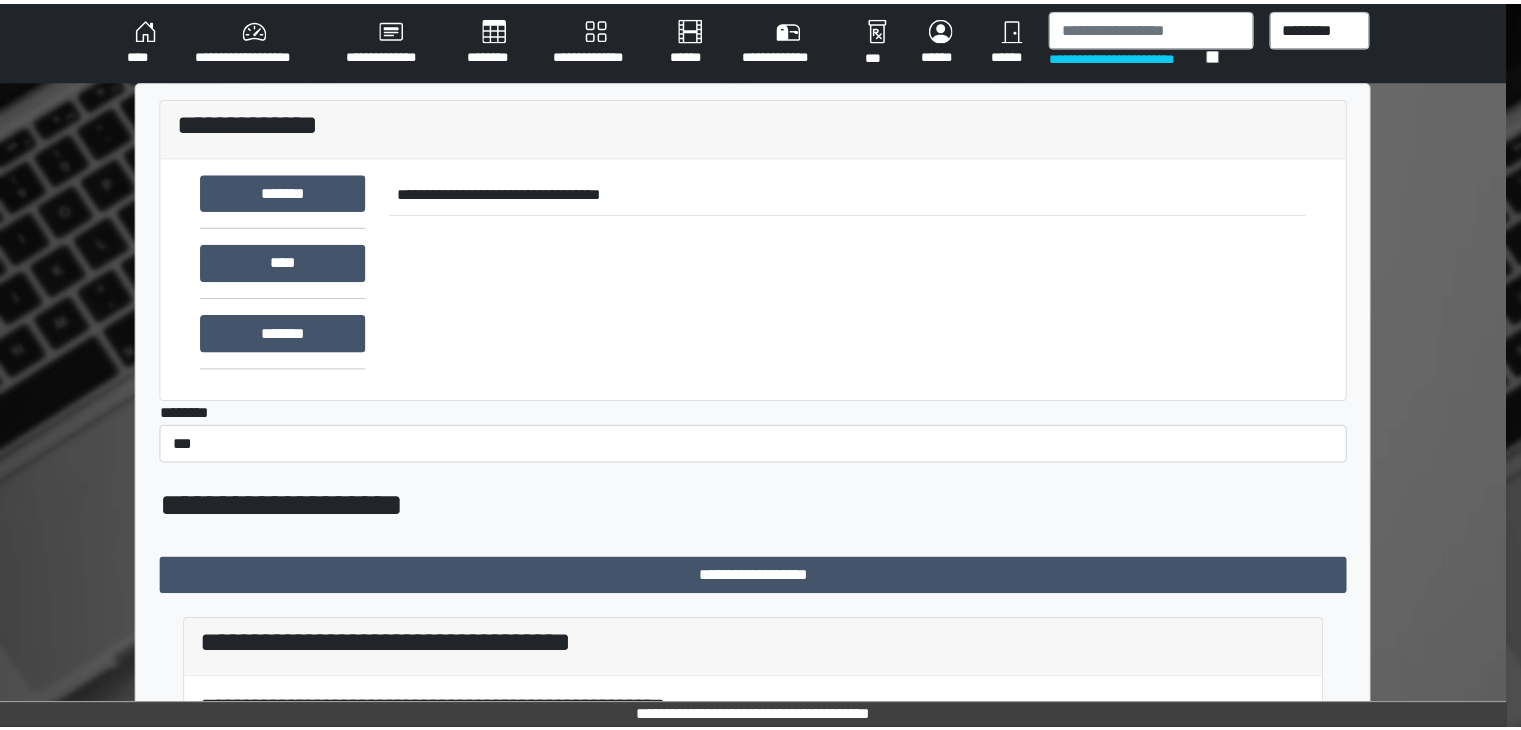 scroll, scrollTop: 0, scrollLeft: 0, axis: both 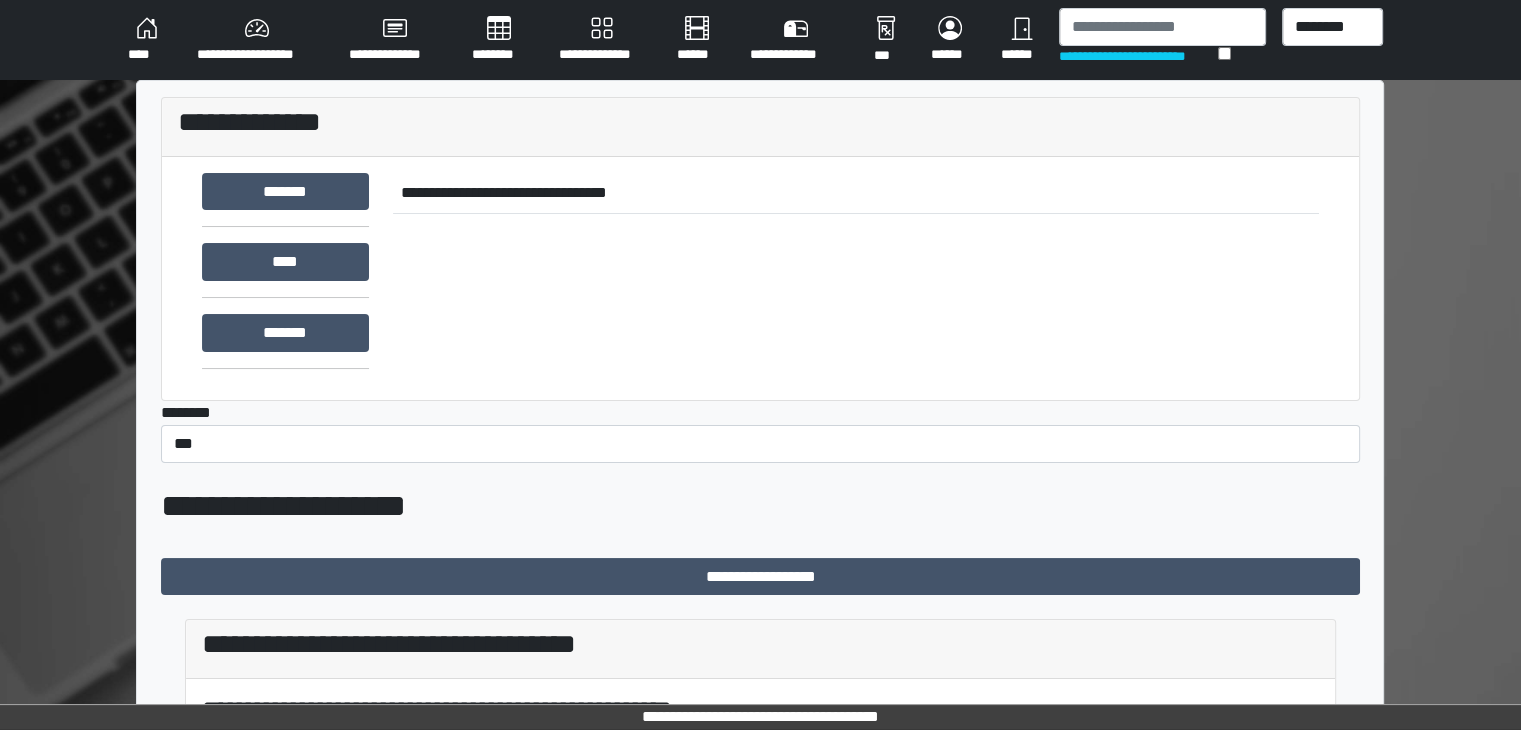 click on "**********" at bounding box center (257, 40) 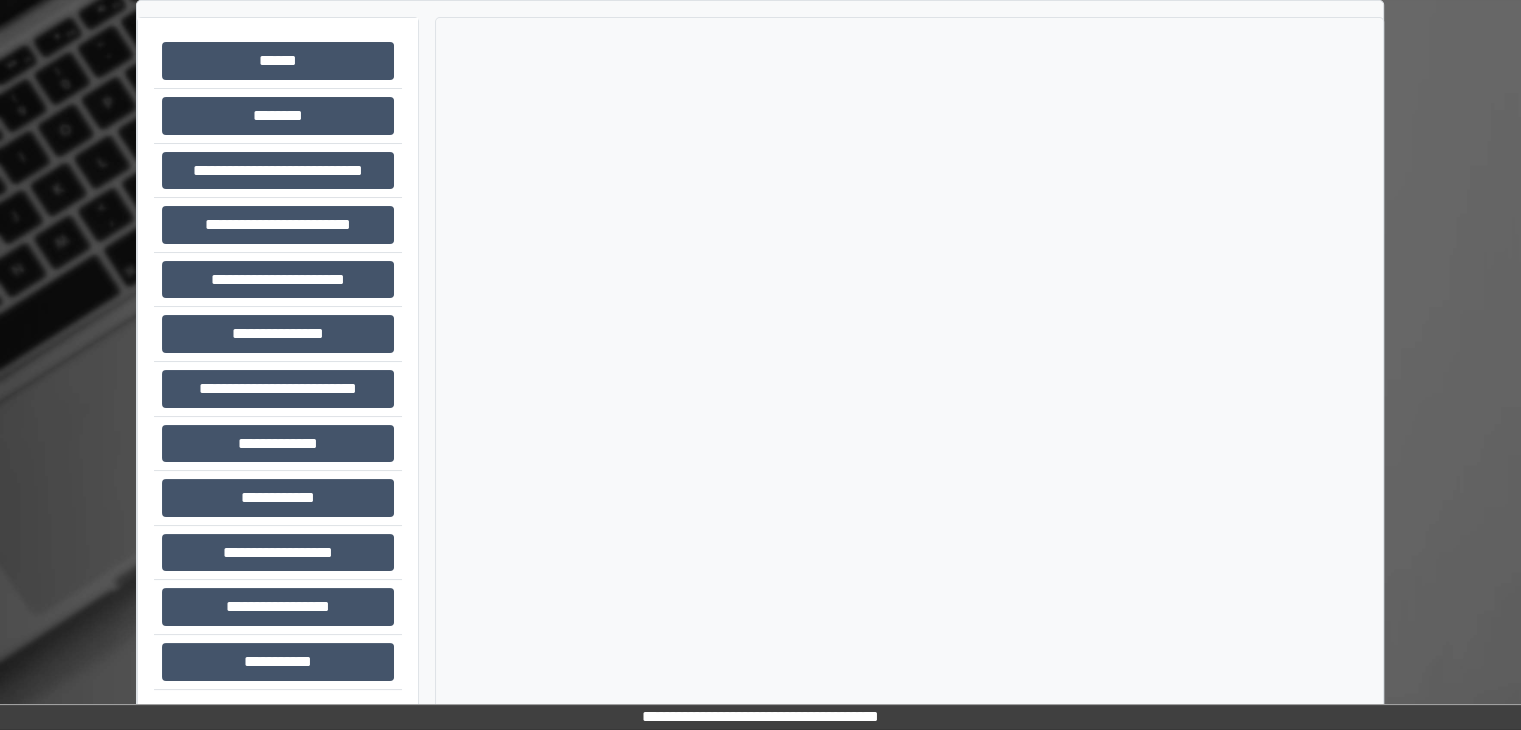 scroll, scrollTop: 87, scrollLeft: 0, axis: vertical 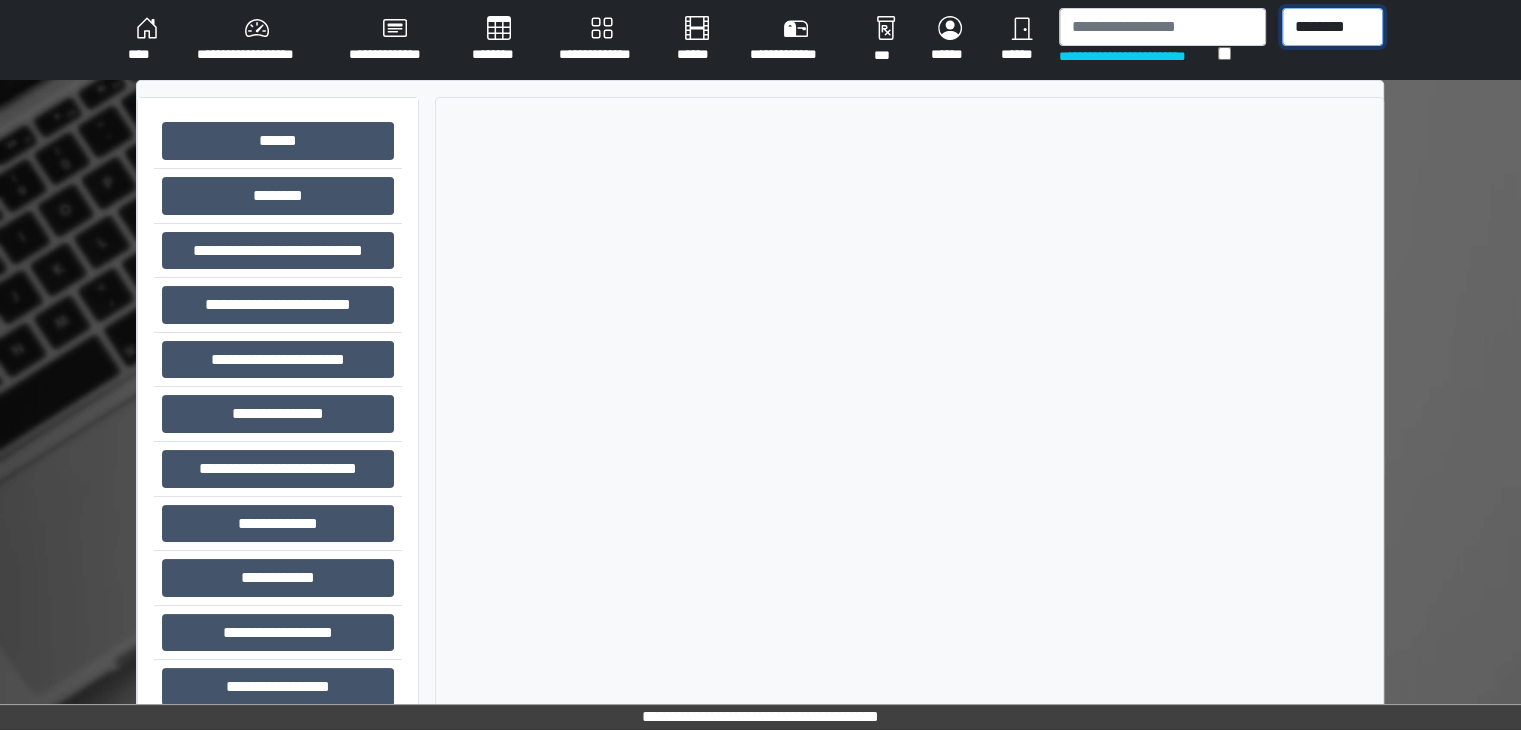 click on "******** *** ******** *** ******** ***** ***" at bounding box center [1332, 27] 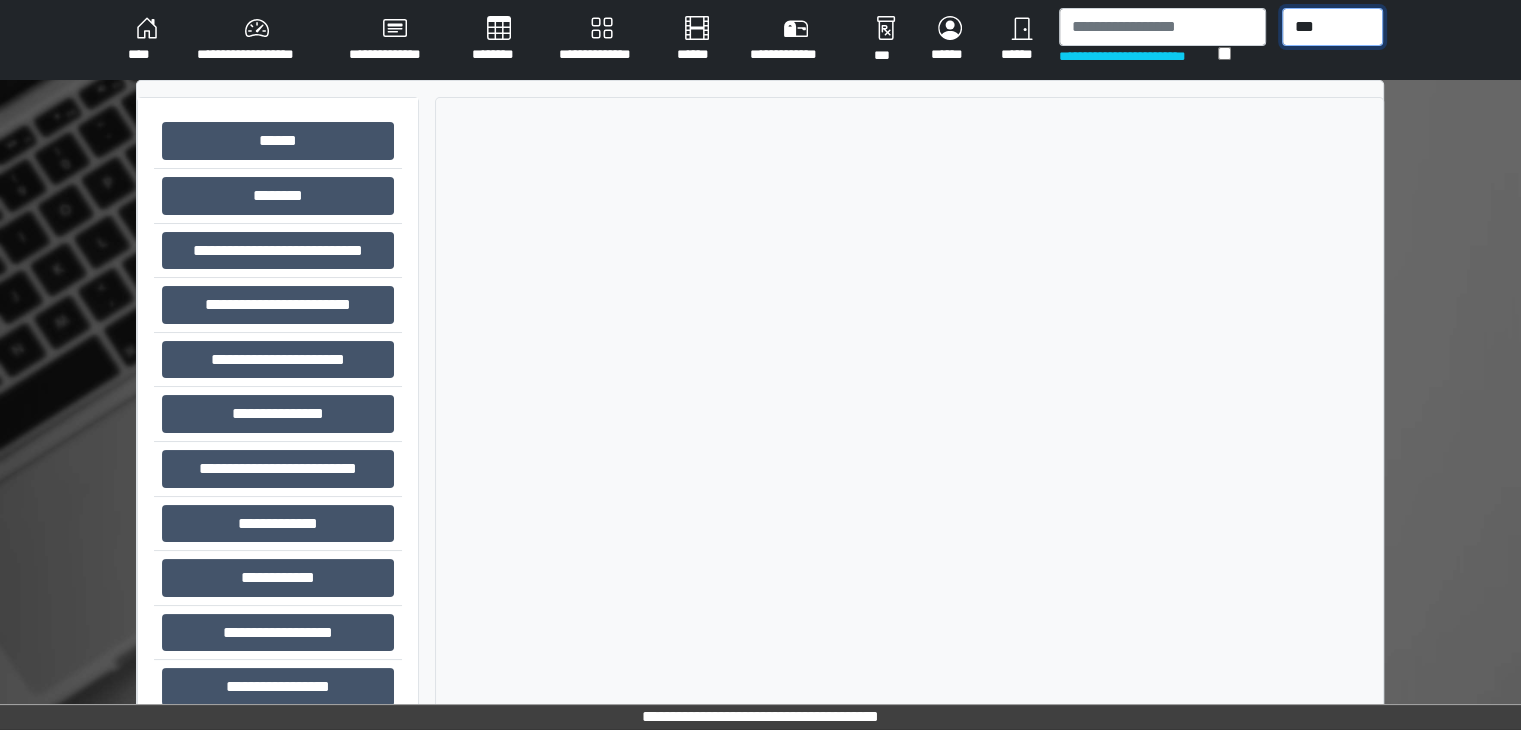 click on "******** *** ******** *** ******** ***** ***" at bounding box center [1332, 27] 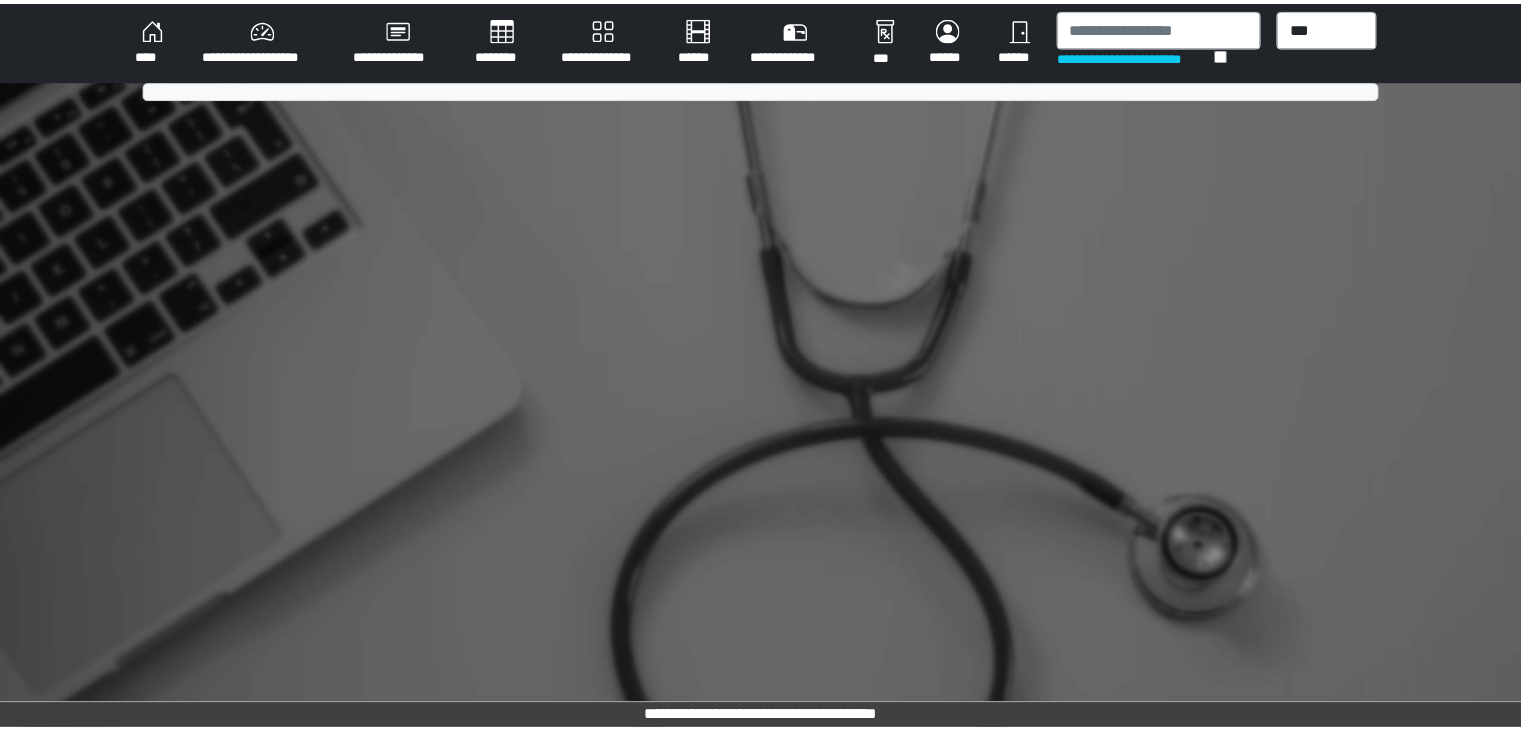 scroll, scrollTop: 0, scrollLeft: 0, axis: both 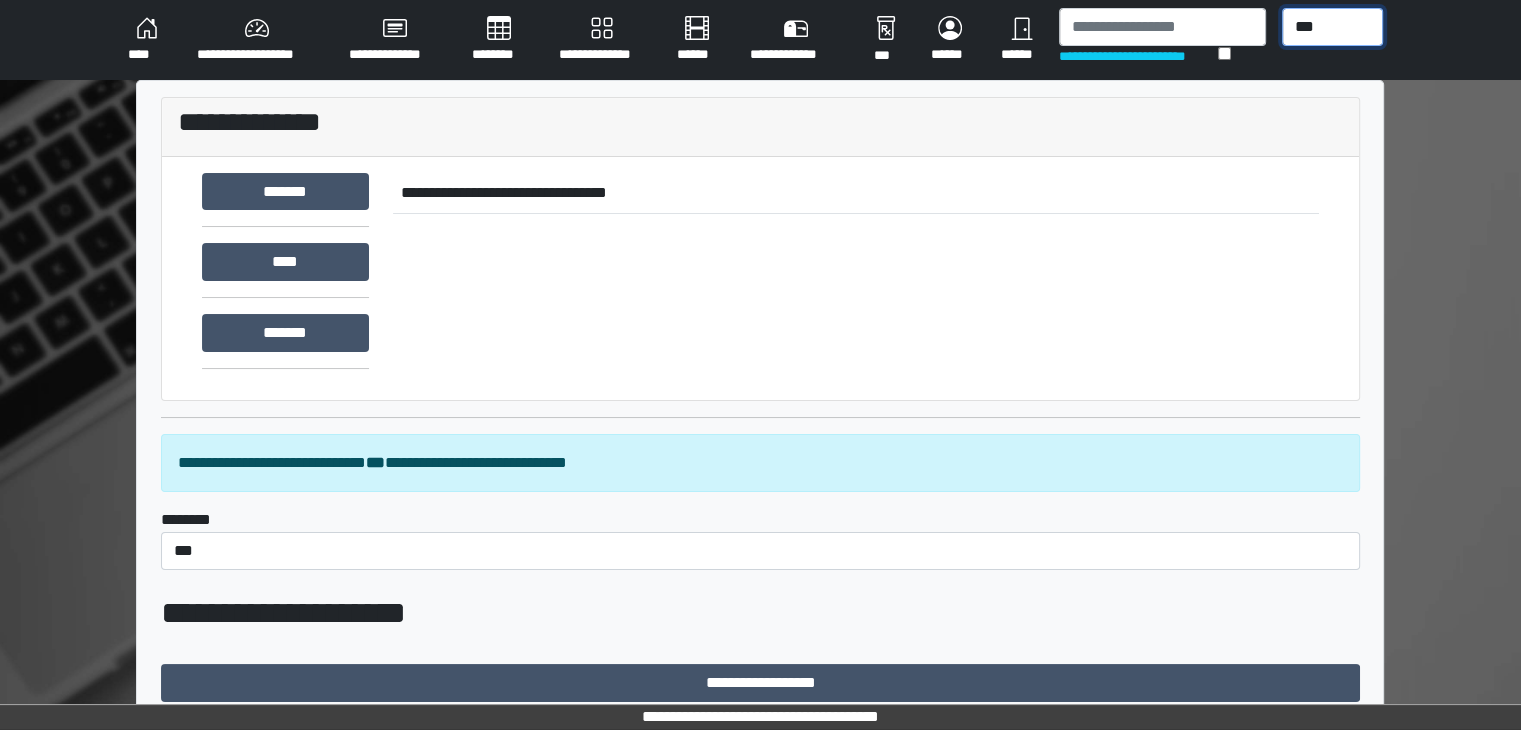 drag, startPoint x: 1364, startPoint y: 33, endPoint x: 1329, endPoint y: 28, distance: 35.35534 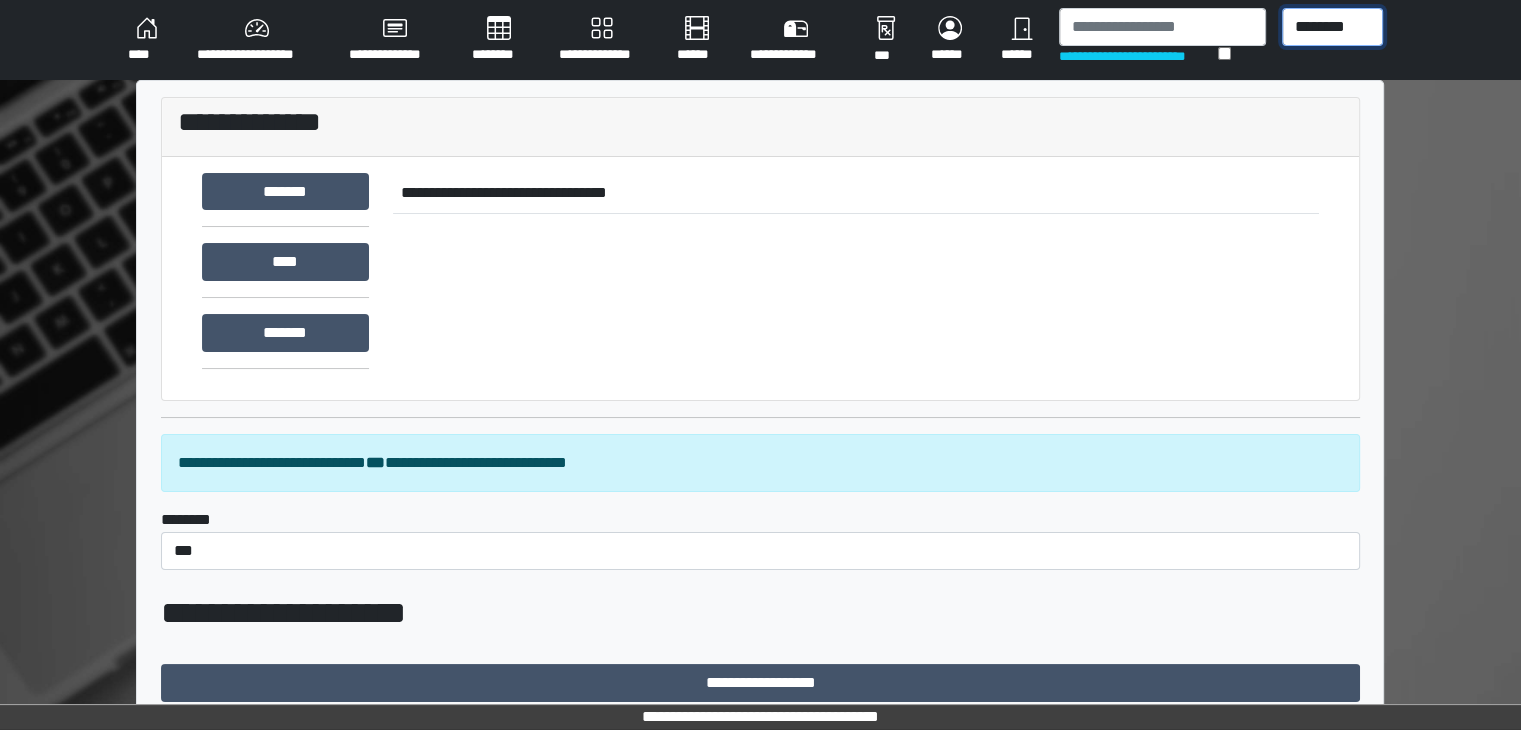 click on "******** *** ******** *** ******** ***** ***" at bounding box center (1332, 27) 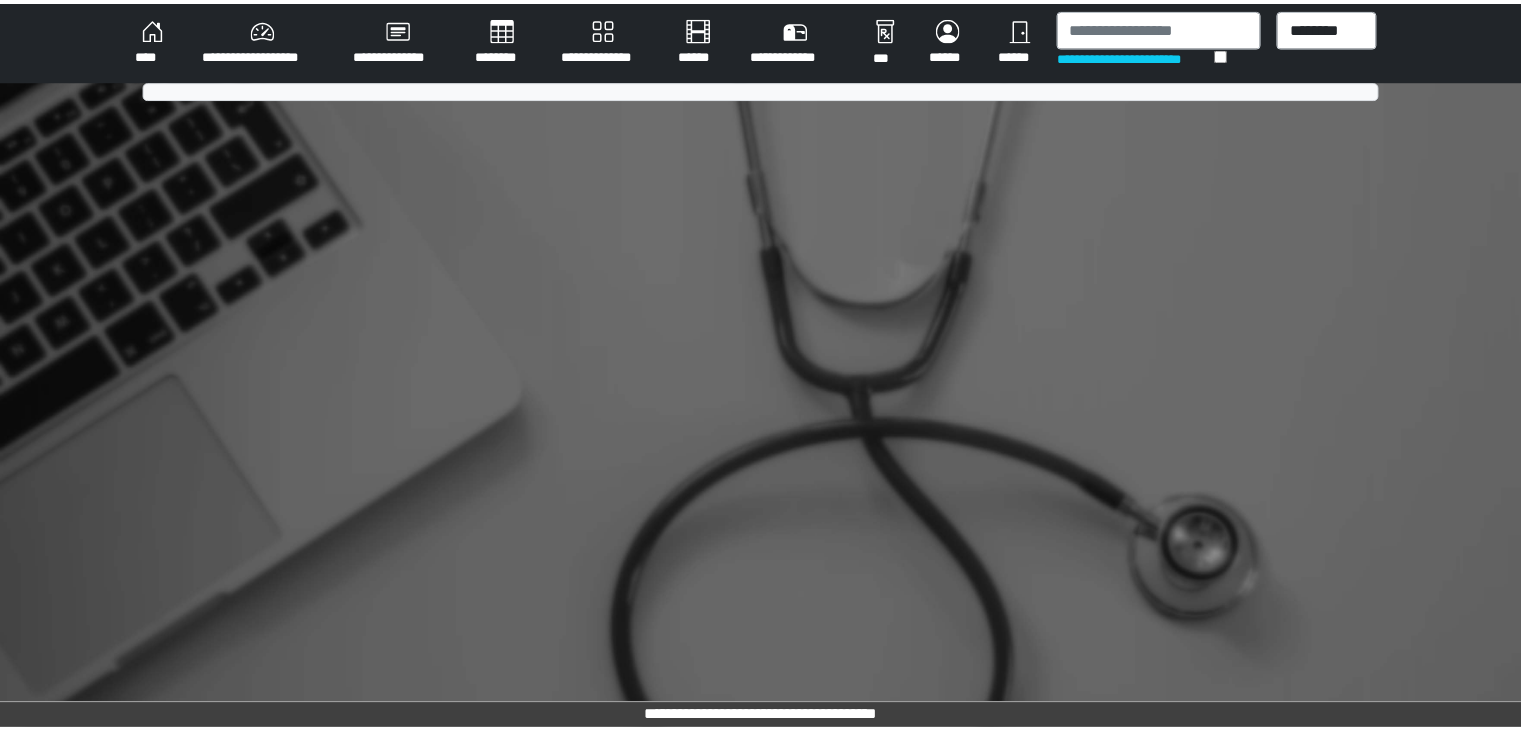 scroll, scrollTop: 0, scrollLeft: 0, axis: both 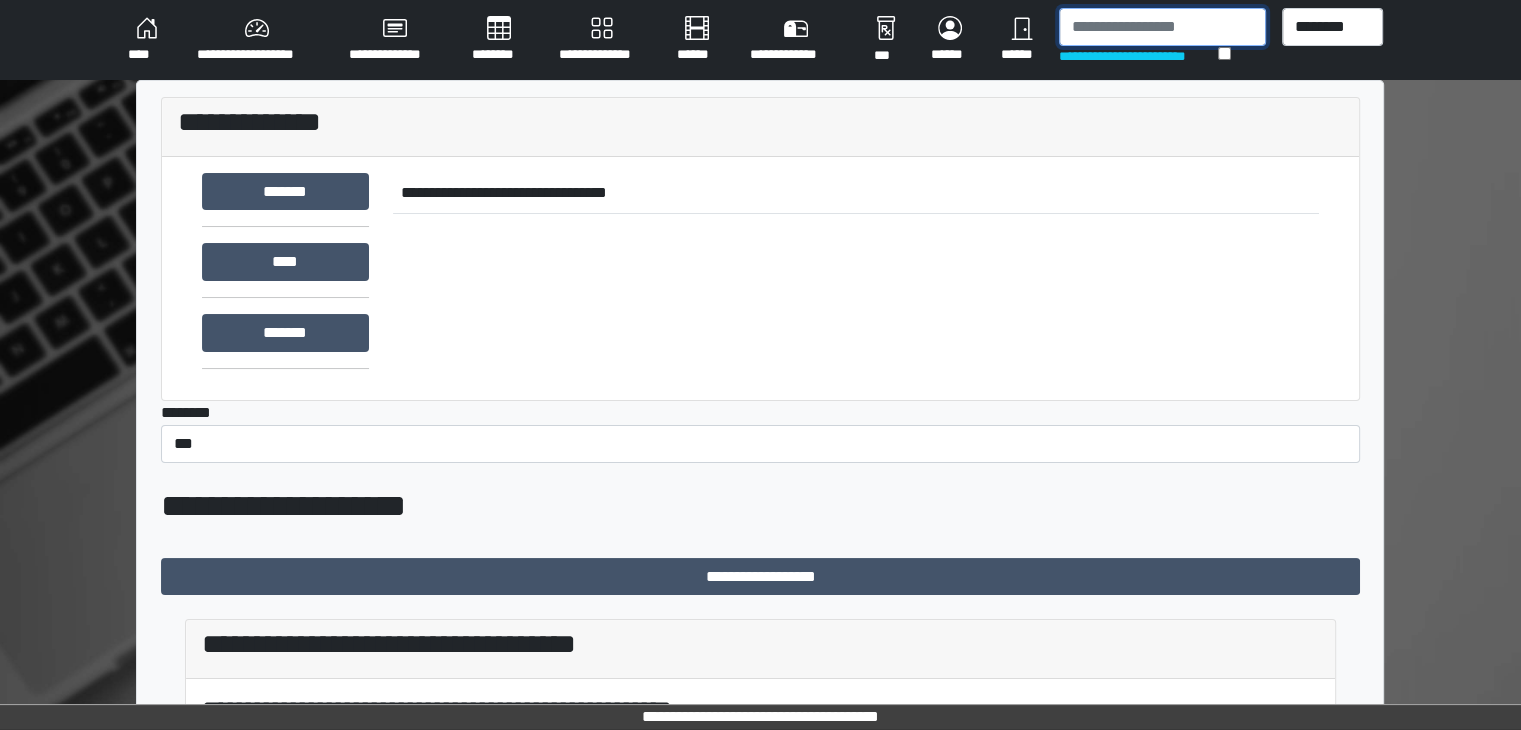click at bounding box center (1162, 27) 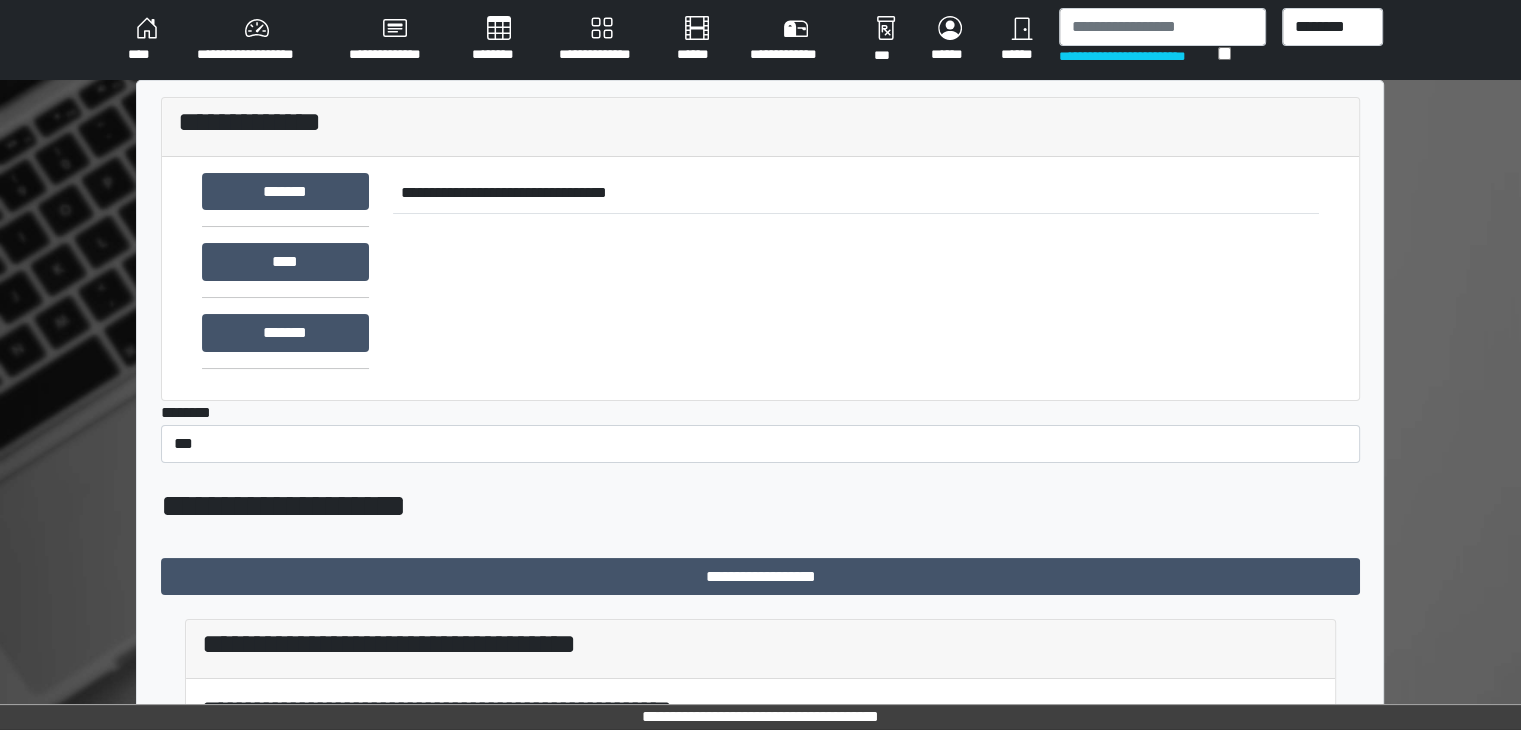 click on "****" at bounding box center [146, 40] 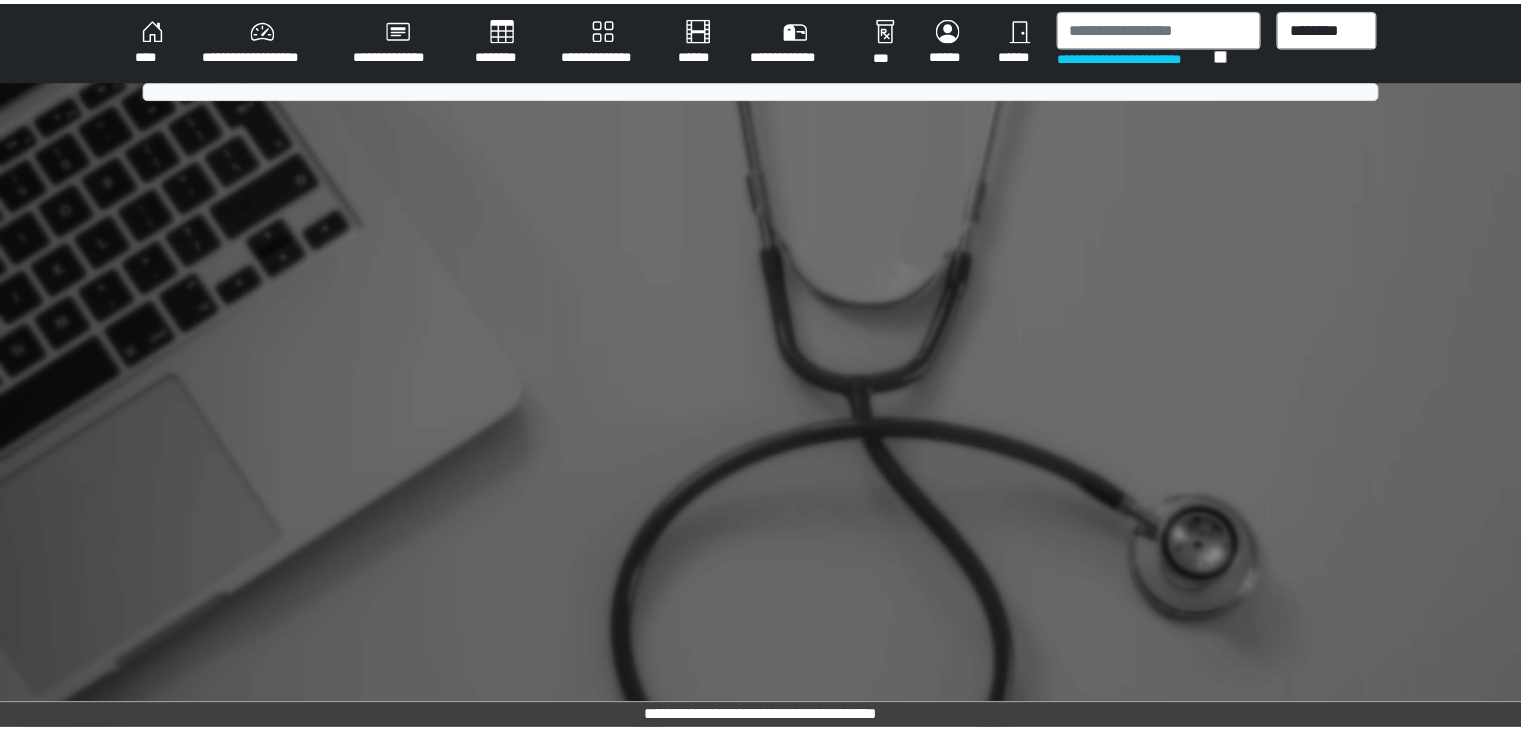 scroll, scrollTop: 0, scrollLeft: 0, axis: both 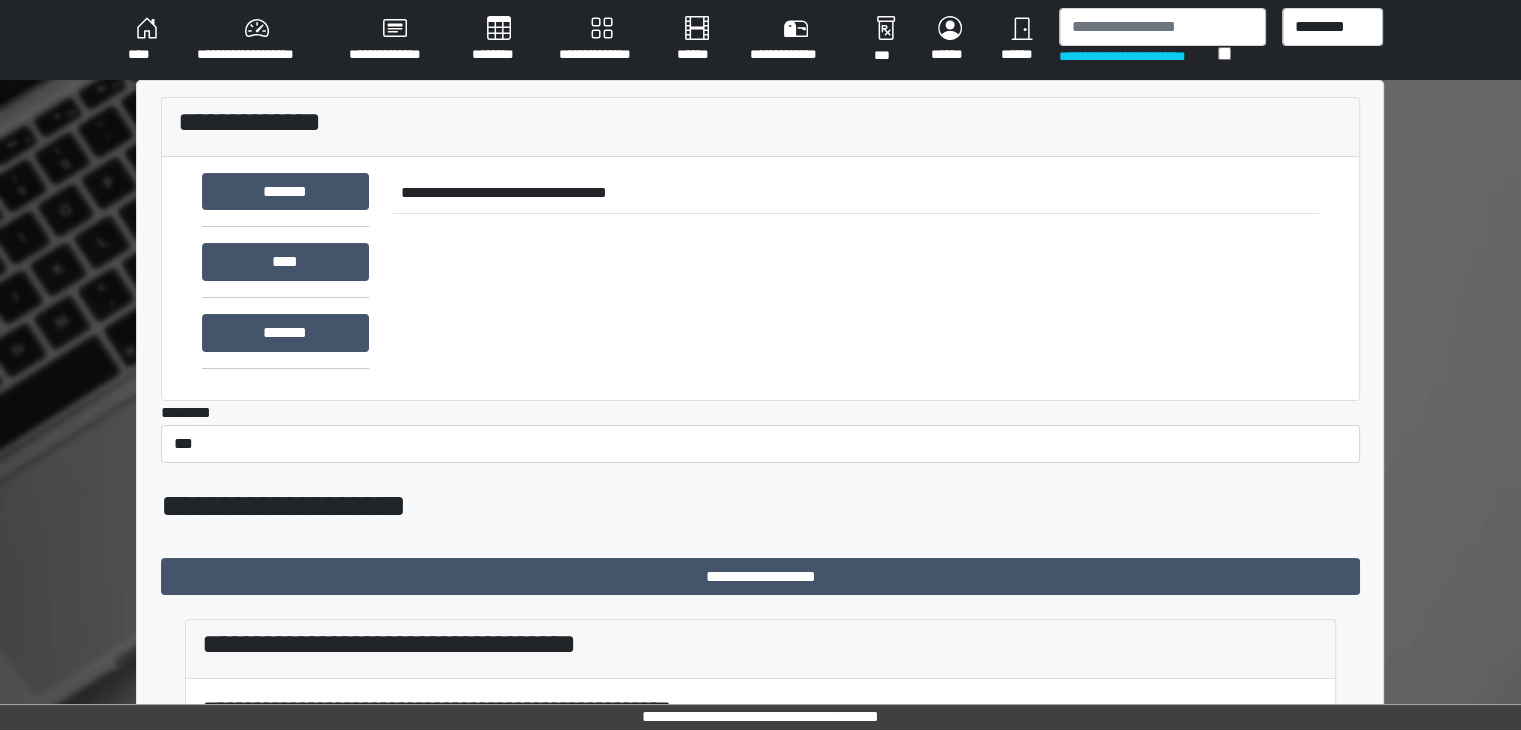 click on "****" at bounding box center (146, 40) 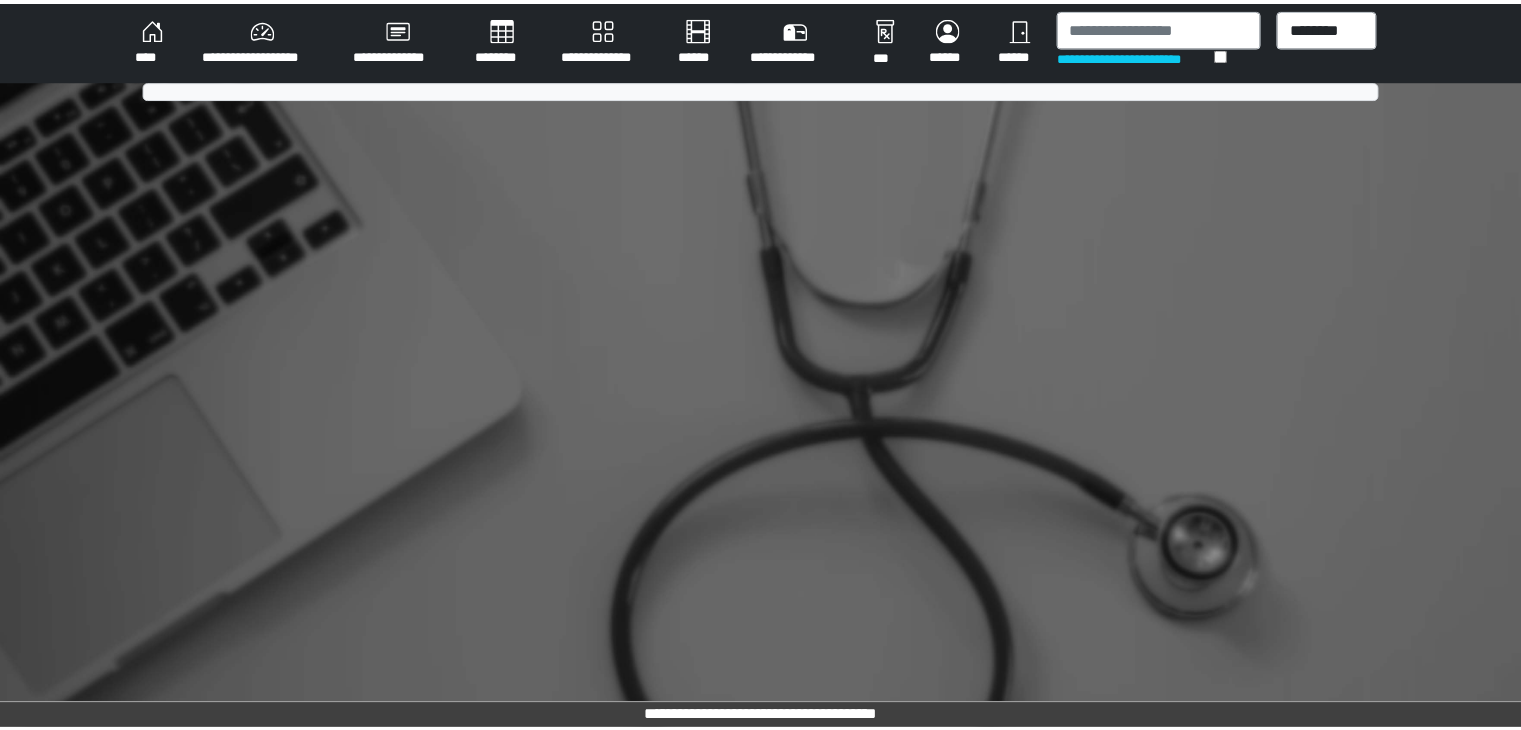scroll, scrollTop: 0, scrollLeft: 0, axis: both 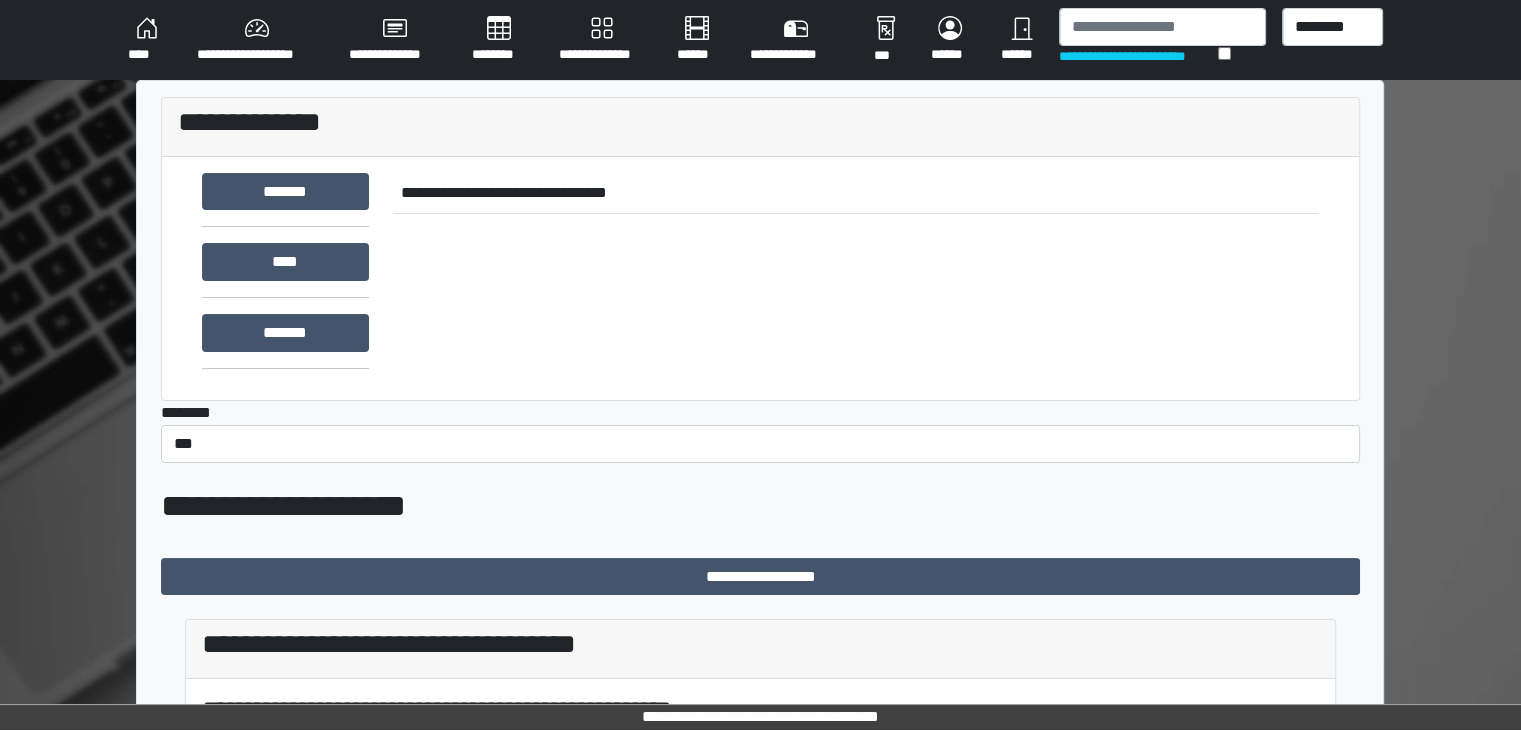 click on "**********" at bounding box center (257, 40) 